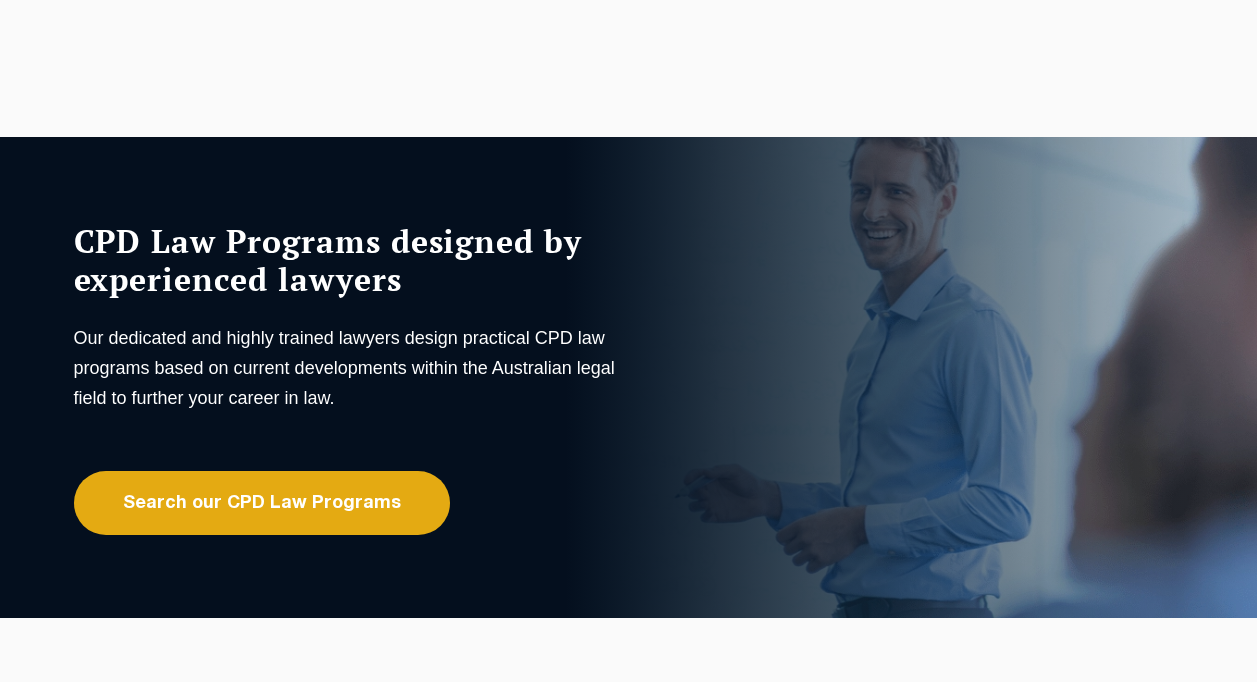 scroll, scrollTop: 0, scrollLeft: 0, axis: both 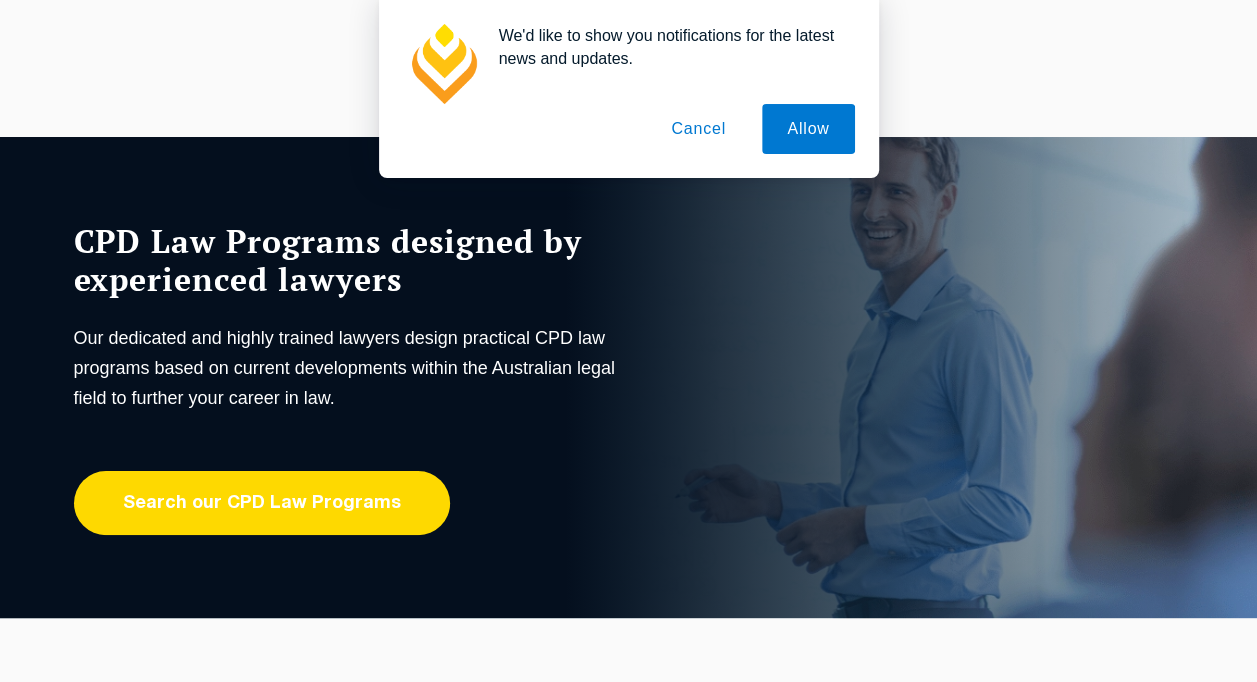 click on "Search our CPD Law Programs" at bounding box center [262, 503] 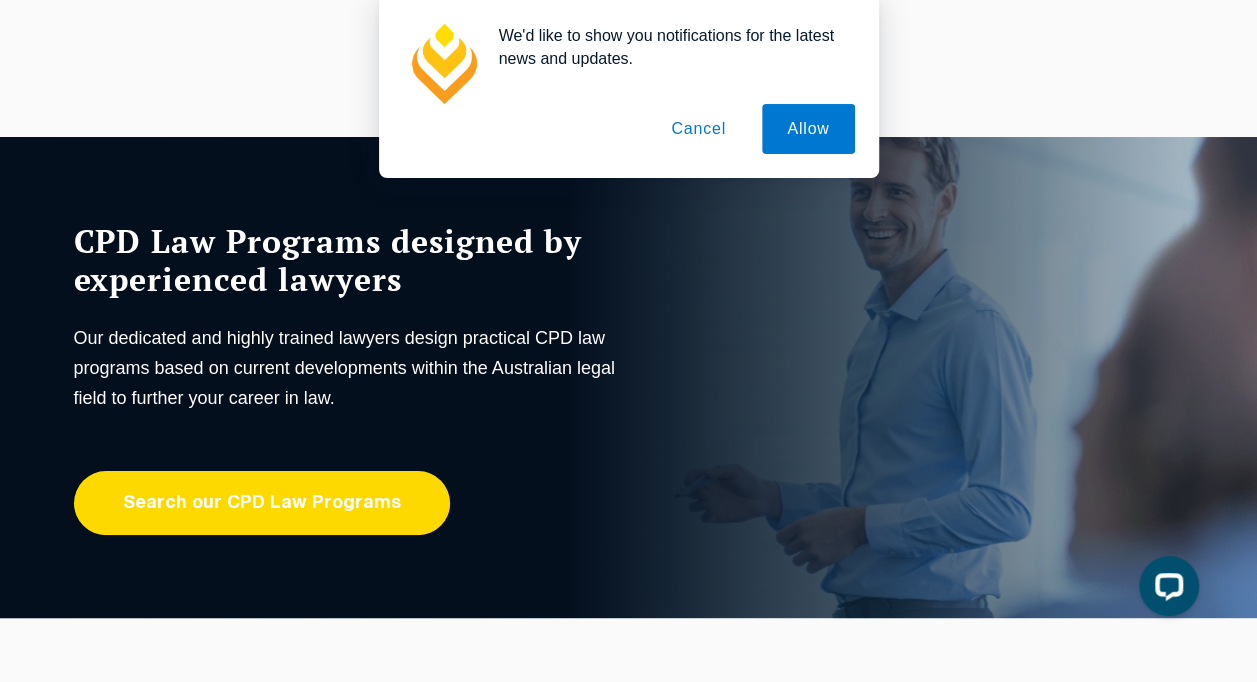 scroll, scrollTop: 0, scrollLeft: 0, axis: both 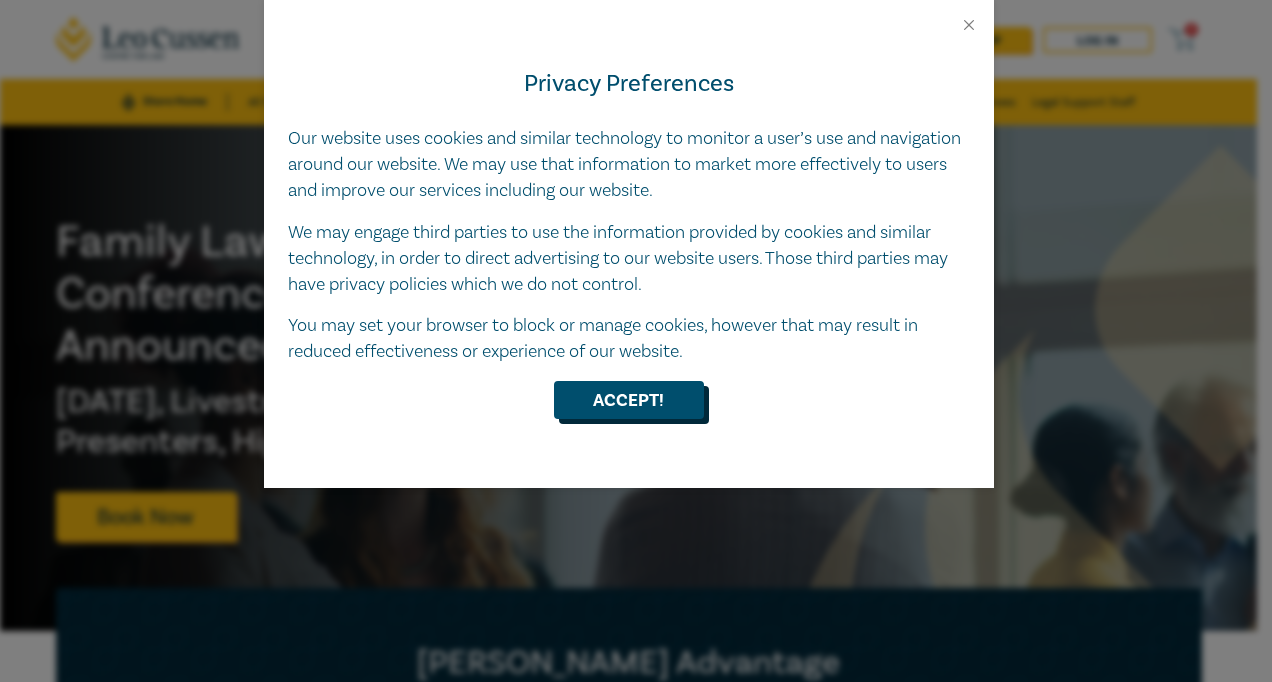 click on "Accept!" at bounding box center (629, 400) 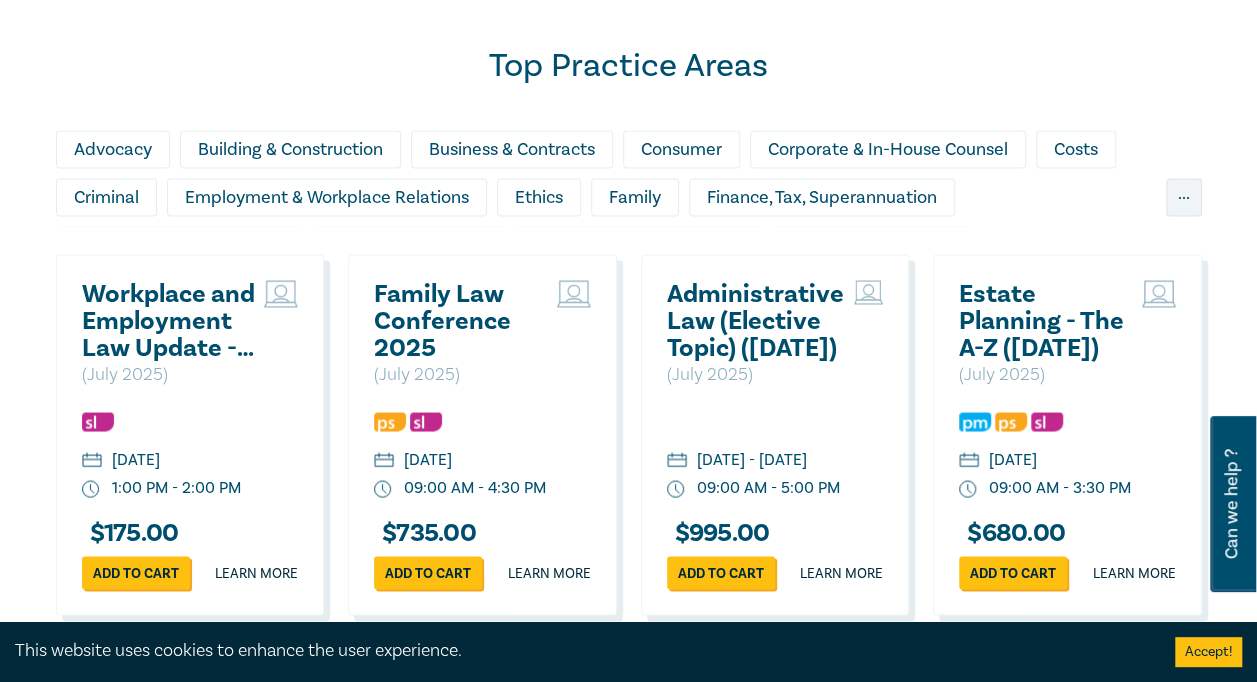 scroll, scrollTop: 1661, scrollLeft: 0, axis: vertical 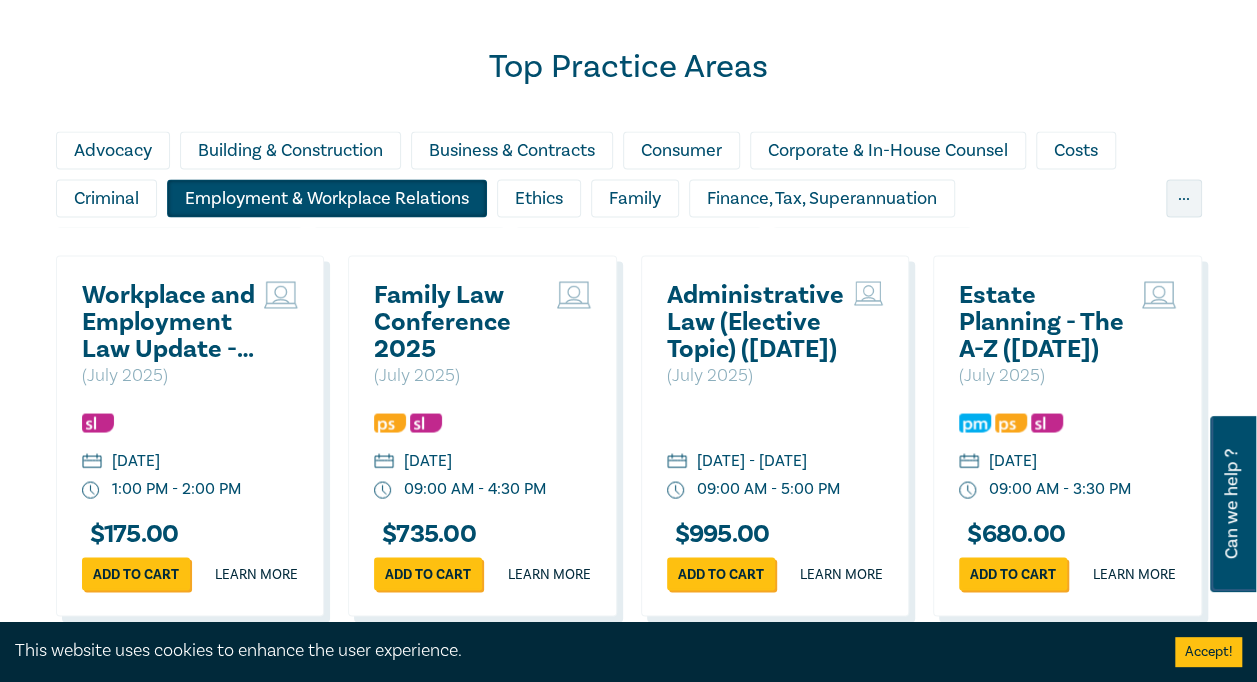 click on "Employment & Workplace Relations" at bounding box center (327, 198) 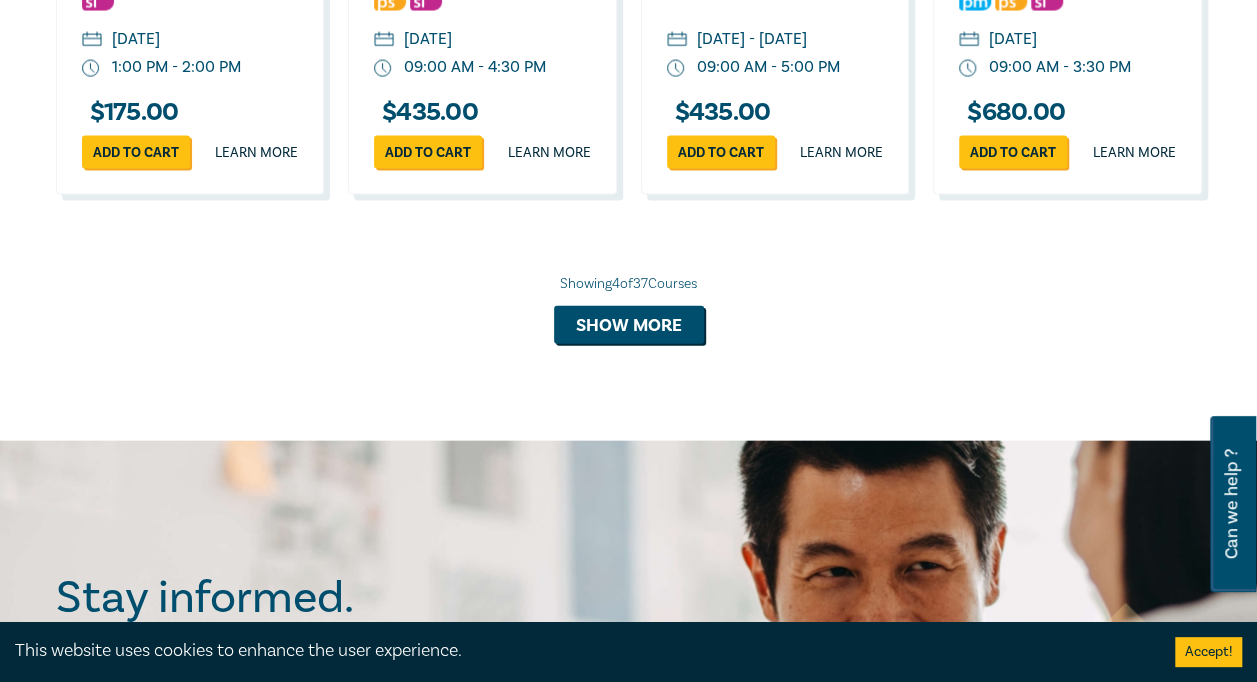 scroll, scrollTop: 1822, scrollLeft: 0, axis: vertical 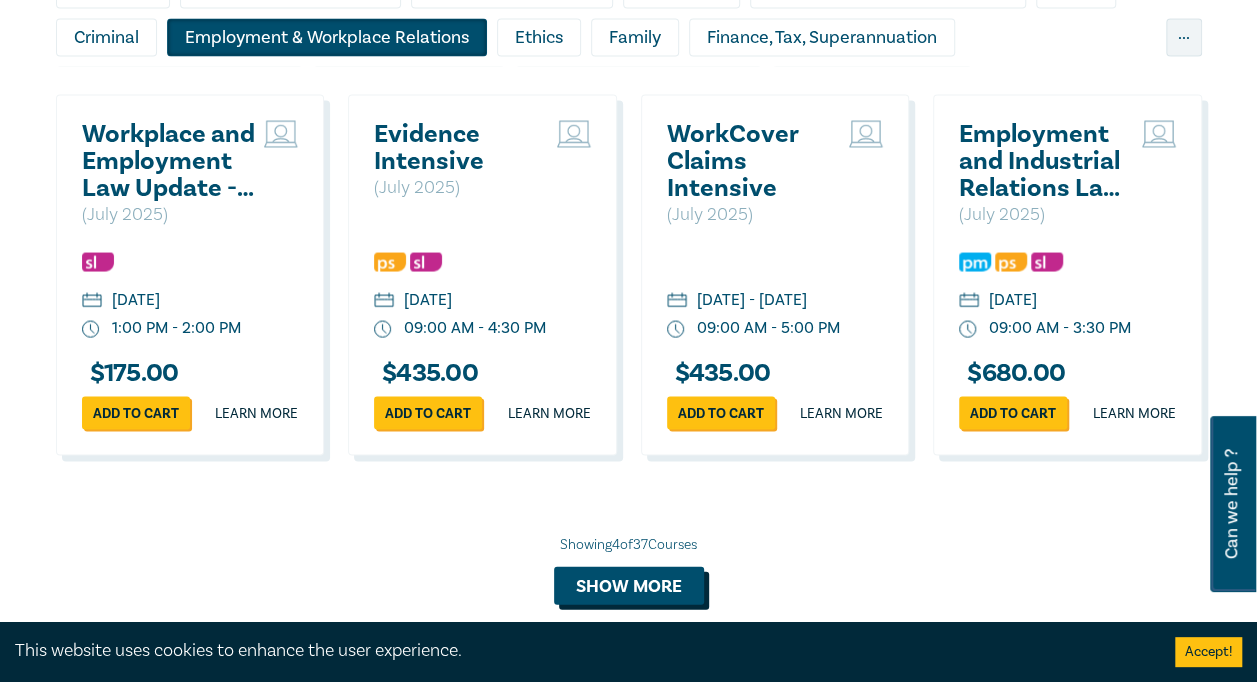 click on "Show more" at bounding box center [629, 585] 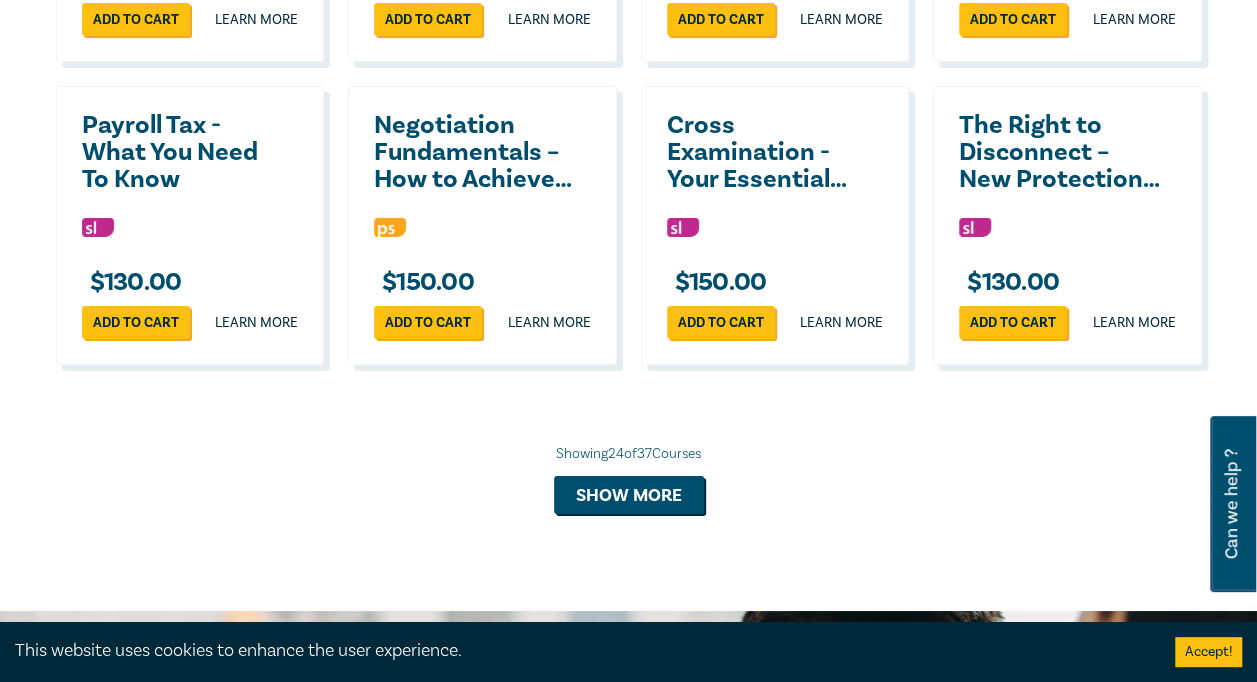 scroll, scrollTop: 3424, scrollLeft: 0, axis: vertical 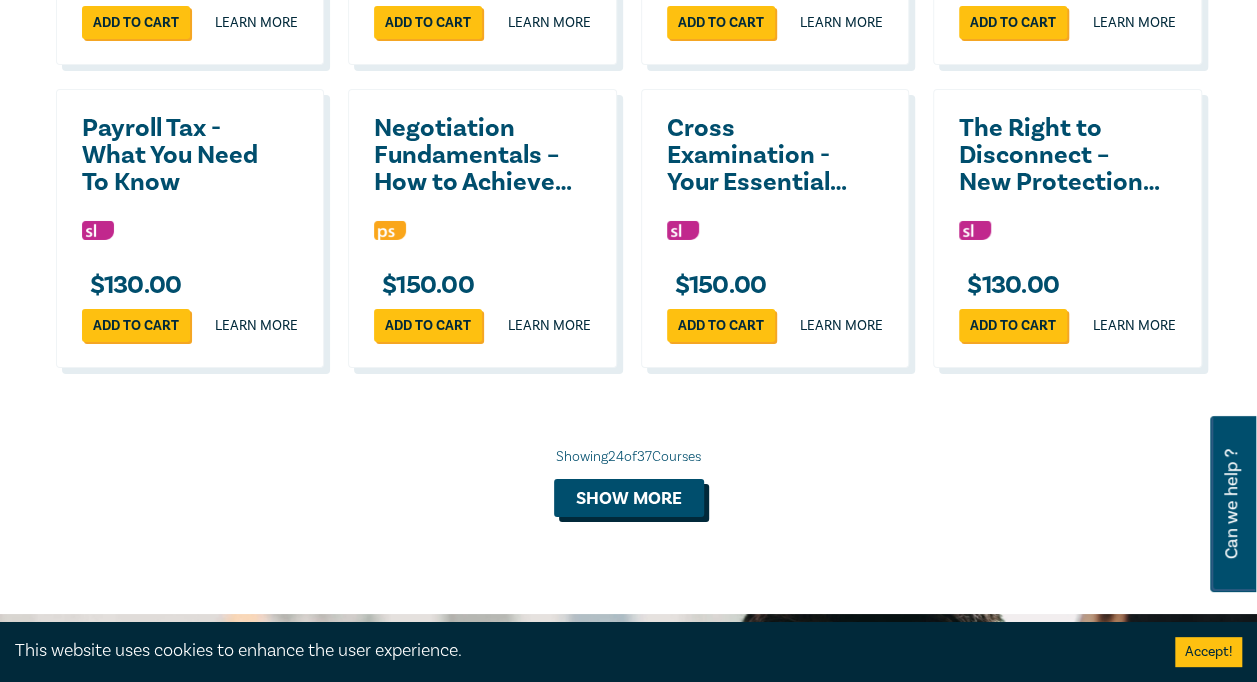 click on "Show more" at bounding box center [629, 498] 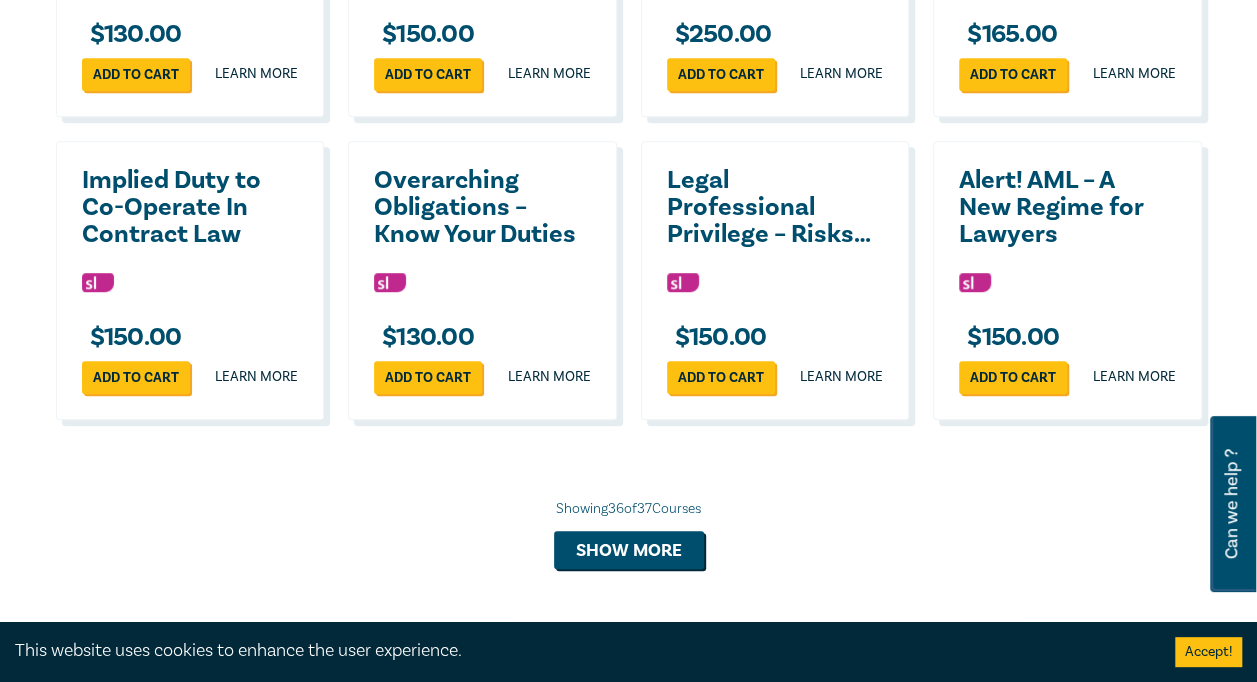 scroll, scrollTop: 4291, scrollLeft: 0, axis: vertical 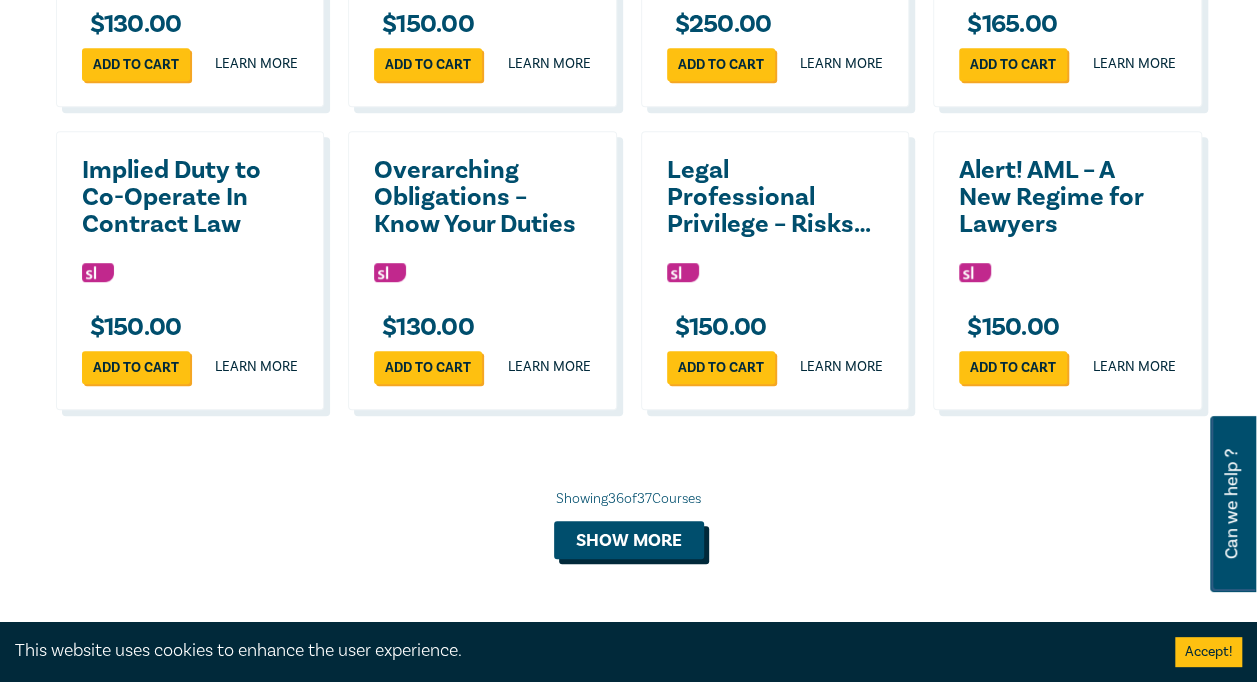 click on "Show more" at bounding box center (629, 540) 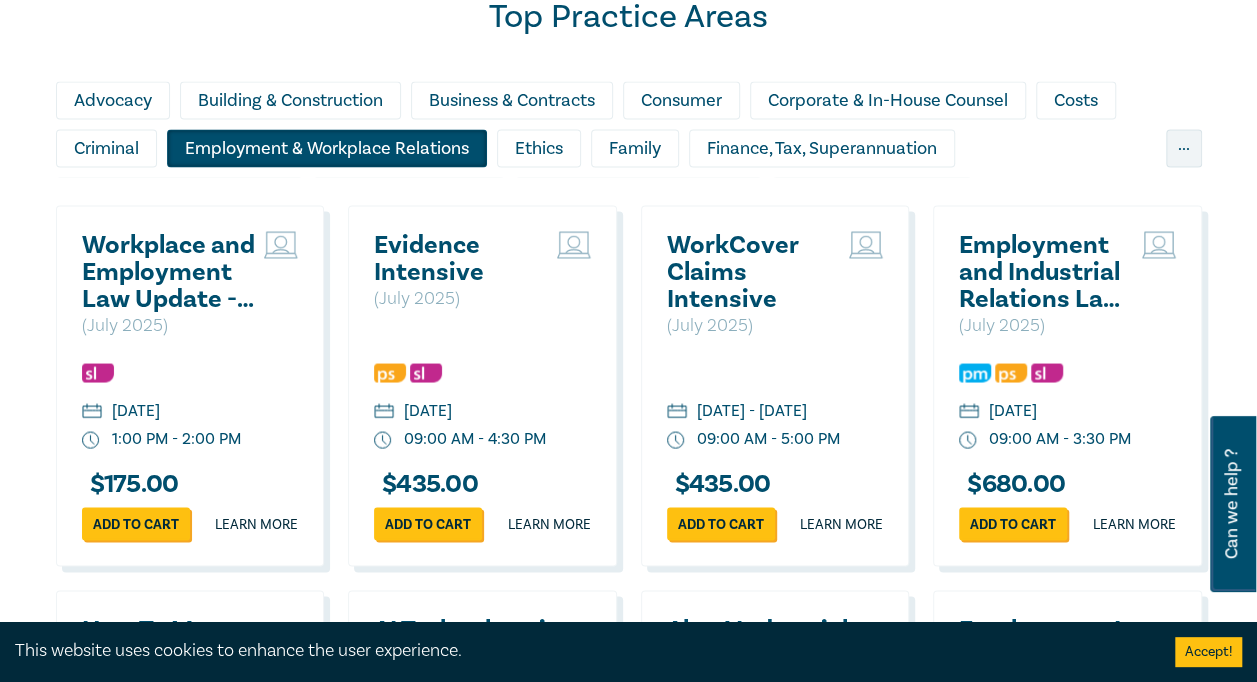 scroll, scrollTop: 1710, scrollLeft: 0, axis: vertical 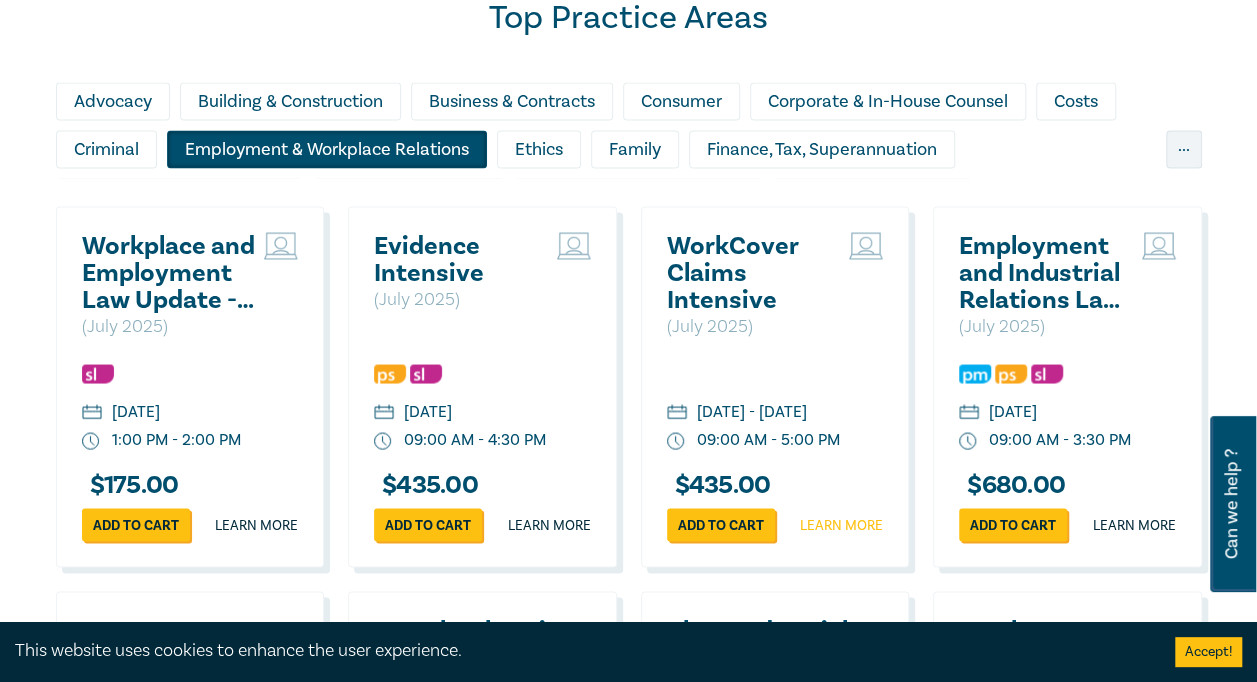 click on "Learn more" at bounding box center [841, 525] 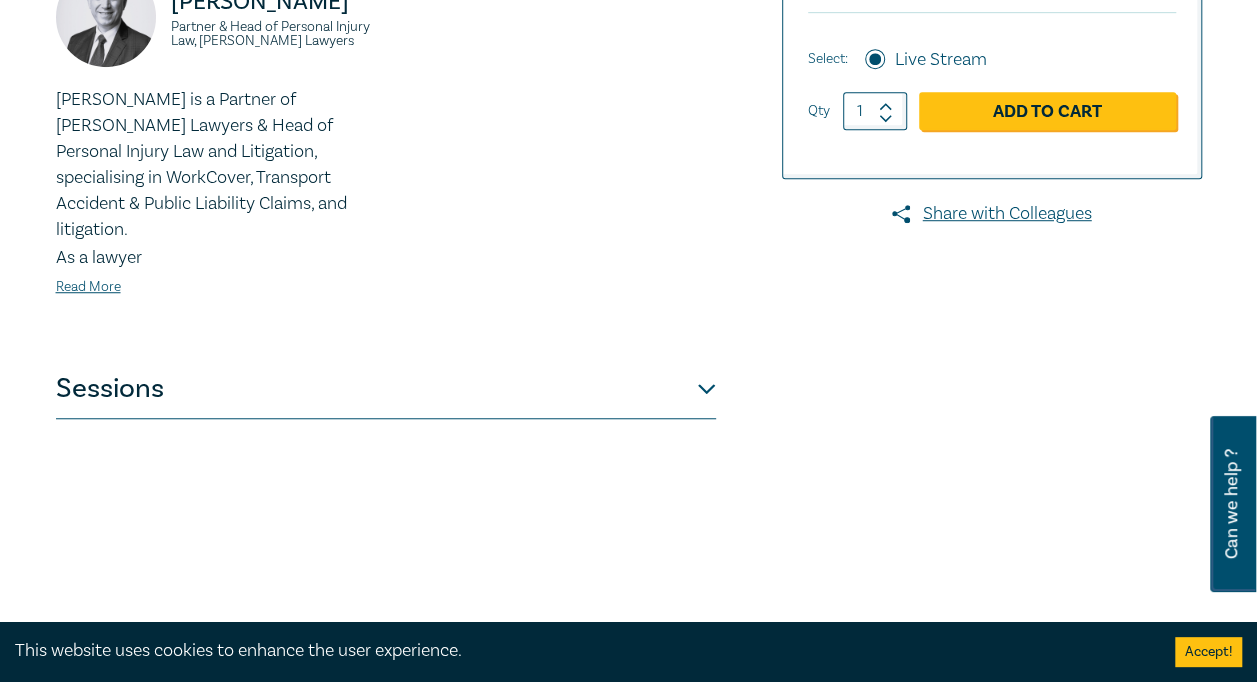 scroll, scrollTop: 588, scrollLeft: 0, axis: vertical 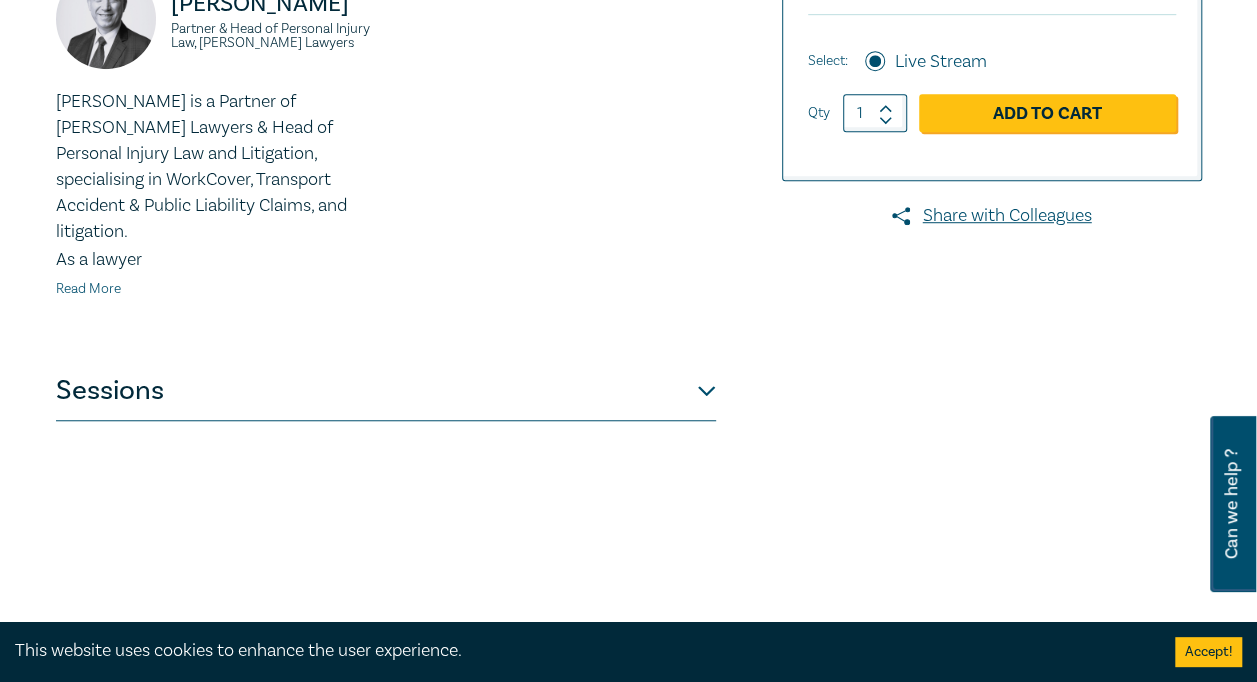 click on "Read More" at bounding box center [88, 289] 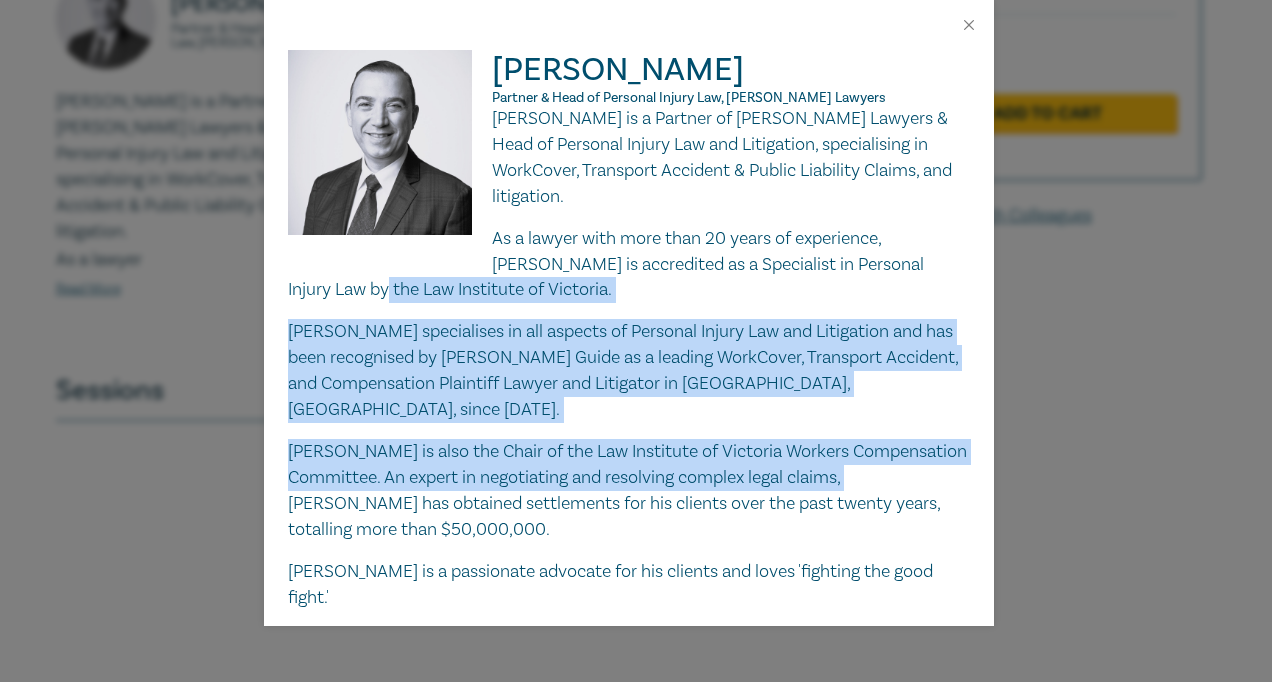 drag, startPoint x: 90, startPoint y: 269, endPoint x: 243, endPoint y: 461, distance: 245.5056 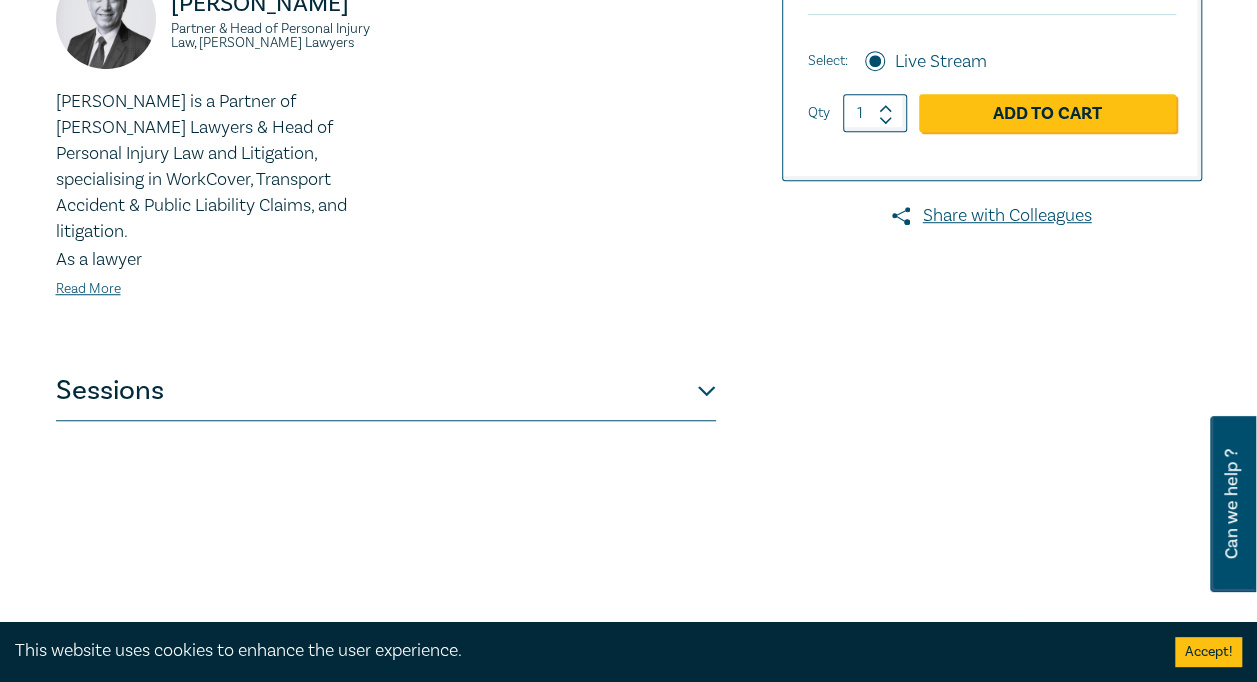click on "Sessions" at bounding box center (386, 391) 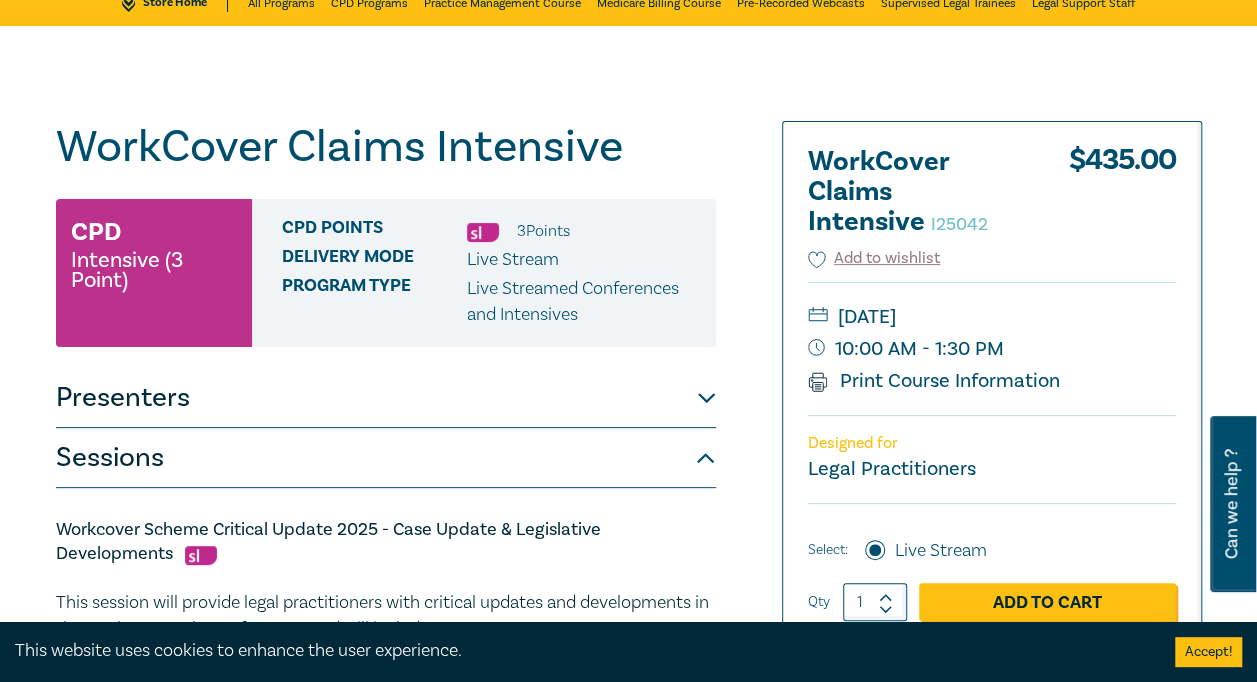scroll, scrollTop: 100, scrollLeft: 0, axis: vertical 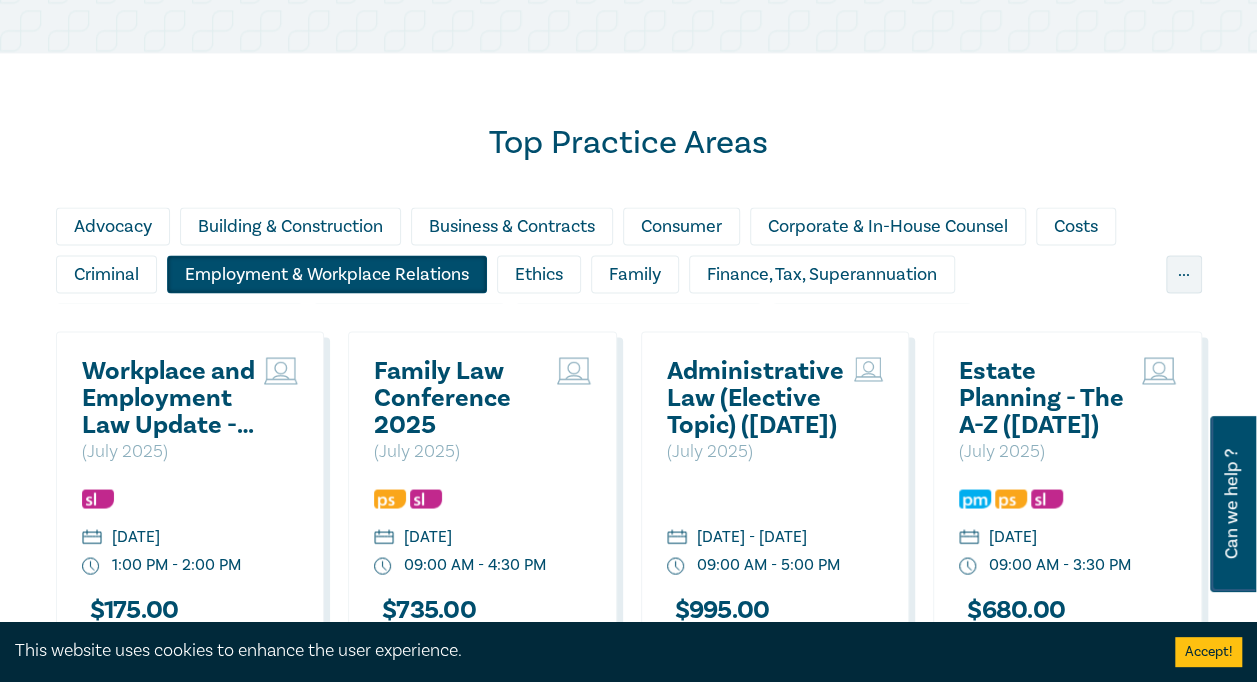click on "Employment & Workplace Relations" at bounding box center (327, 274) 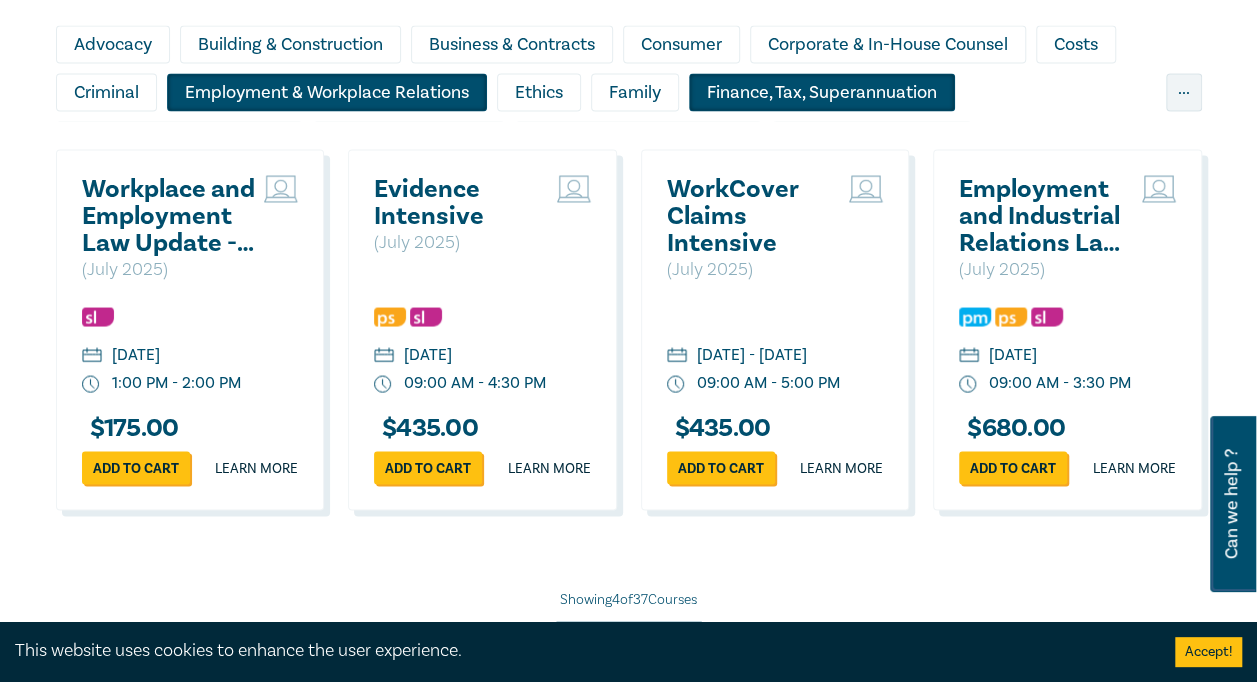scroll, scrollTop: 1768, scrollLeft: 0, axis: vertical 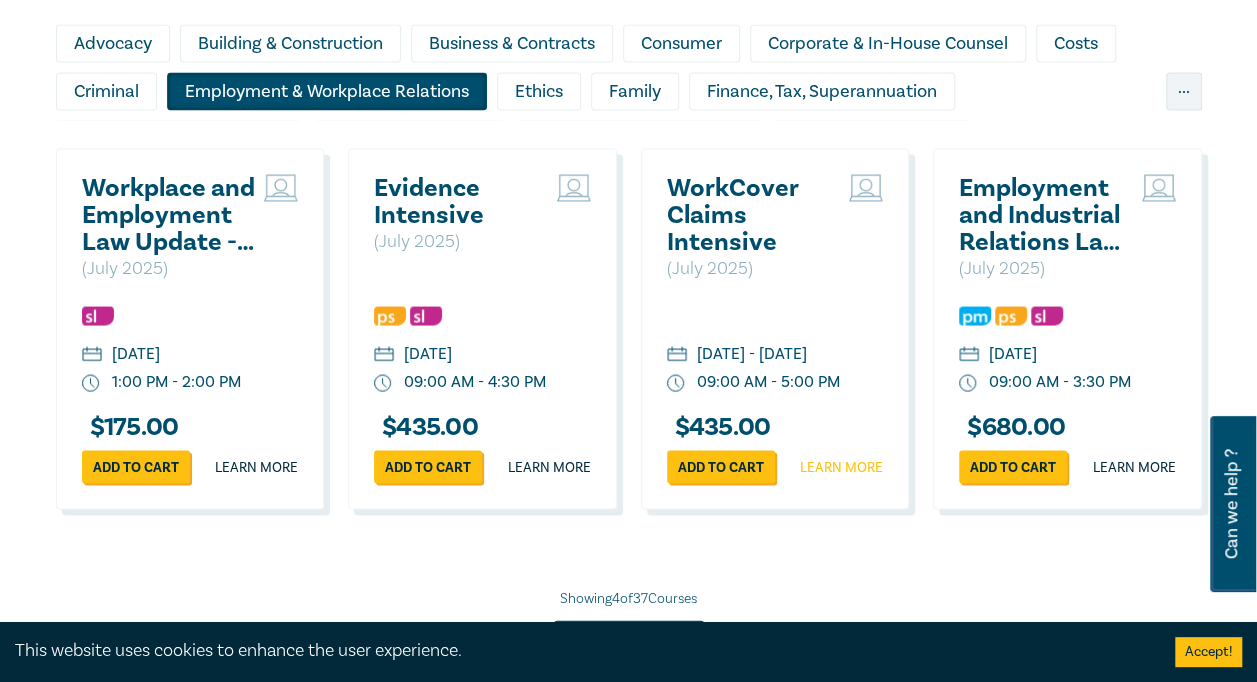 click on "Learn more" at bounding box center (841, 467) 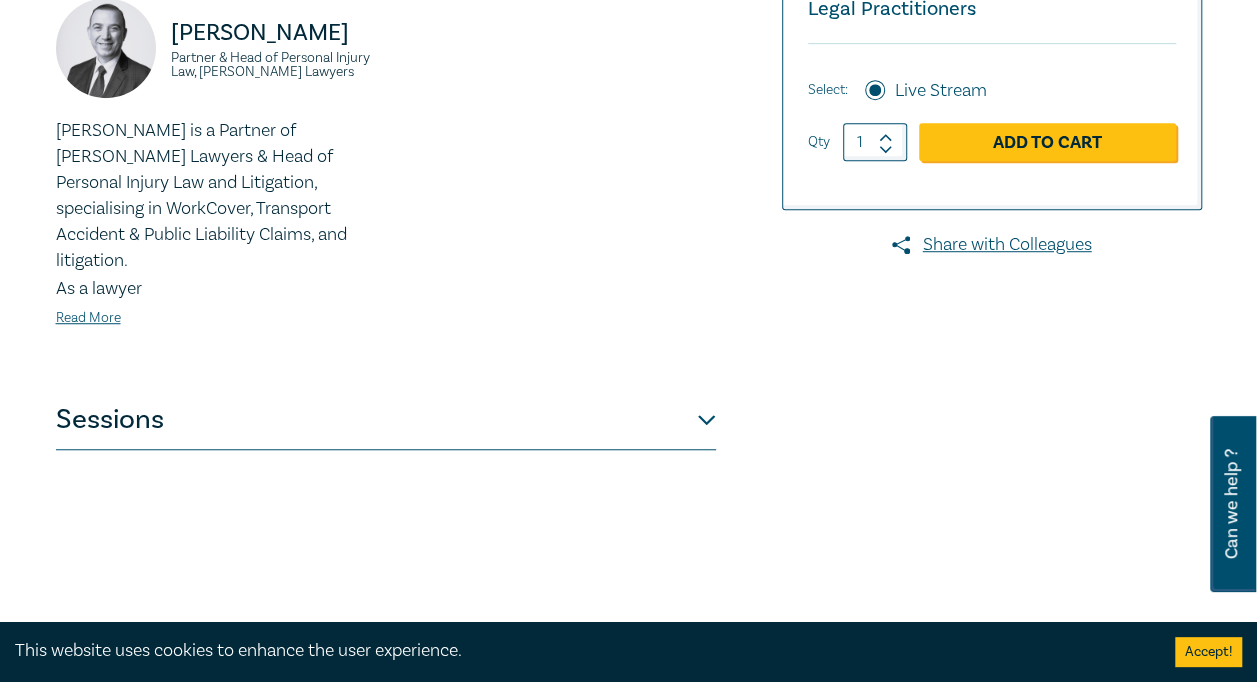 scroll, scrollTop: 530, scrollLeft: 0, axis: vertical 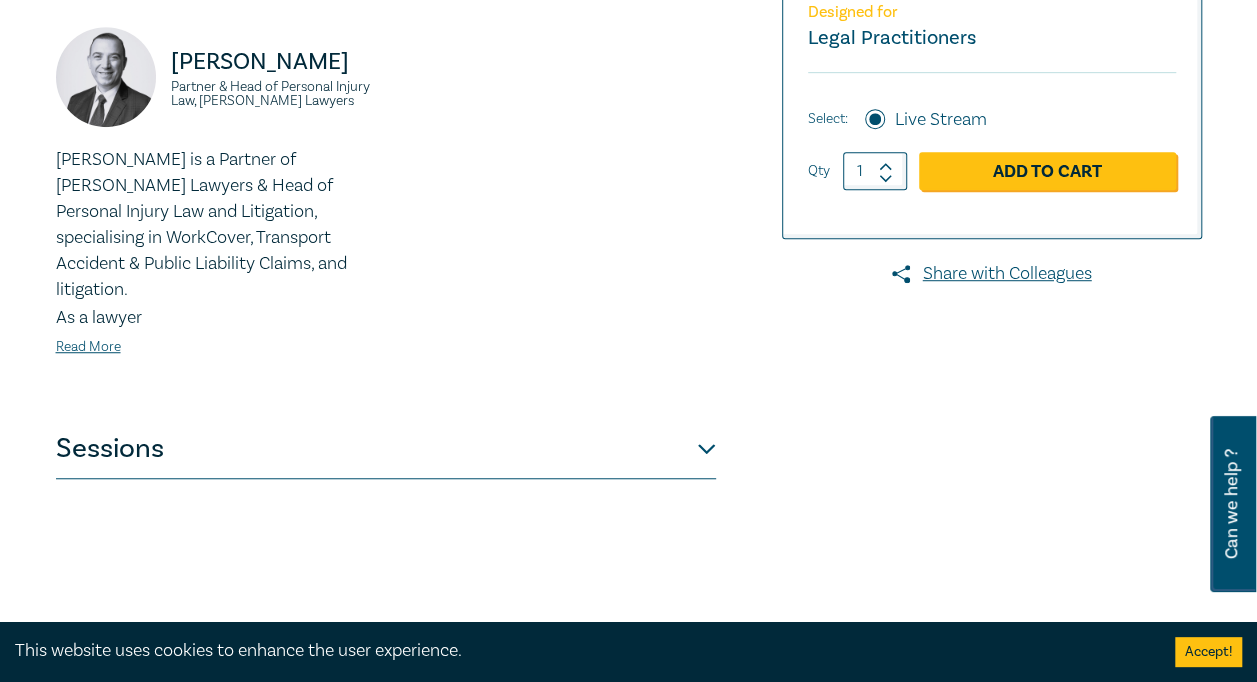 click on "Sessions" at bounding box center [386, 449] 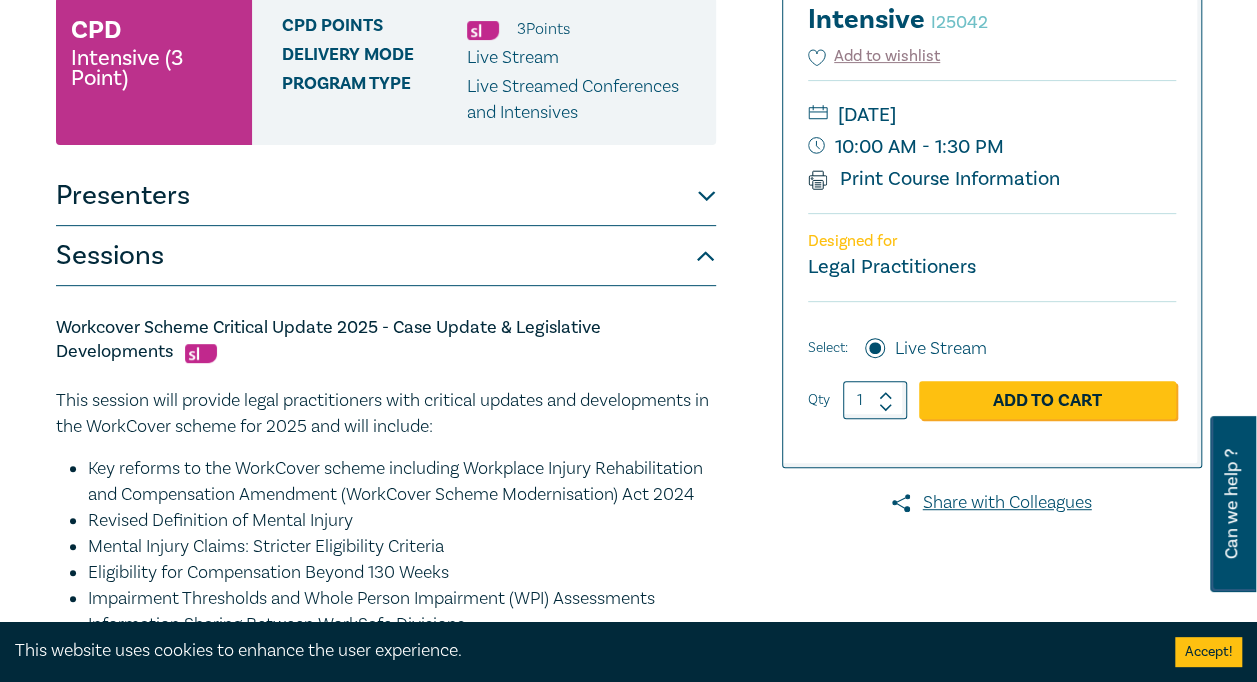 scroll, scrollTop: 0, scrollLeft: 0, axis: both 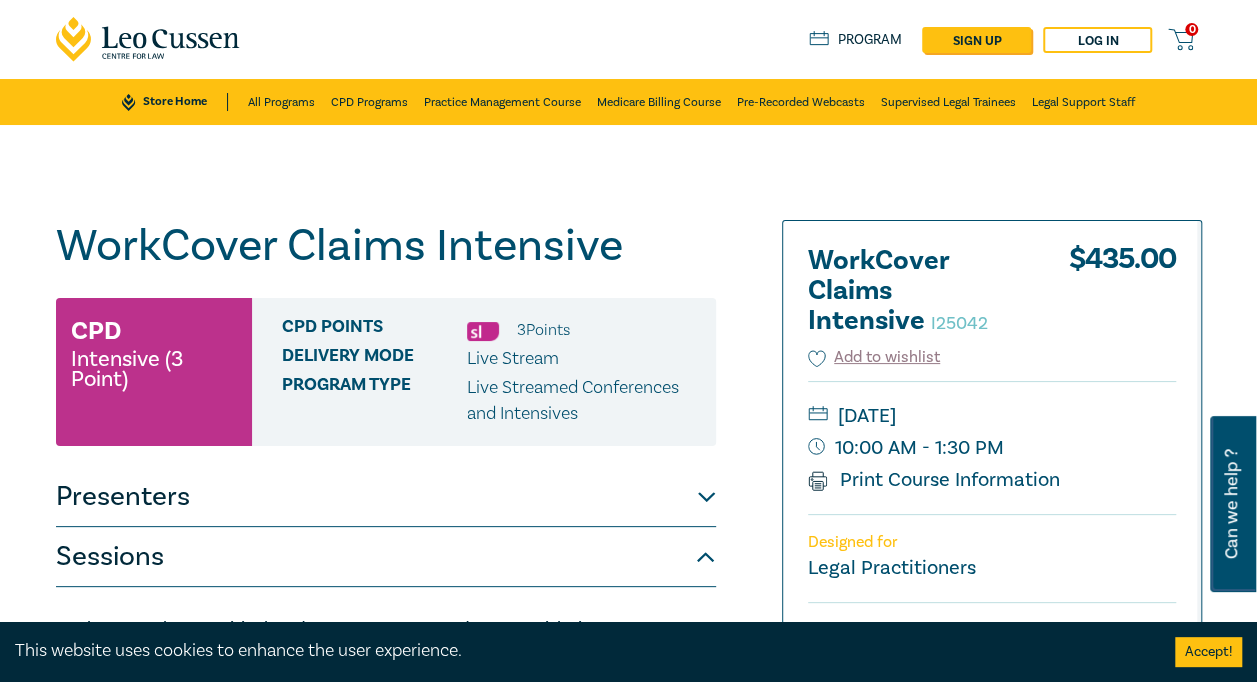 drag, startPoint x: 703, startPoint y: 427, endPoint x: 377, endPoint y: 158, distance: 422.6547 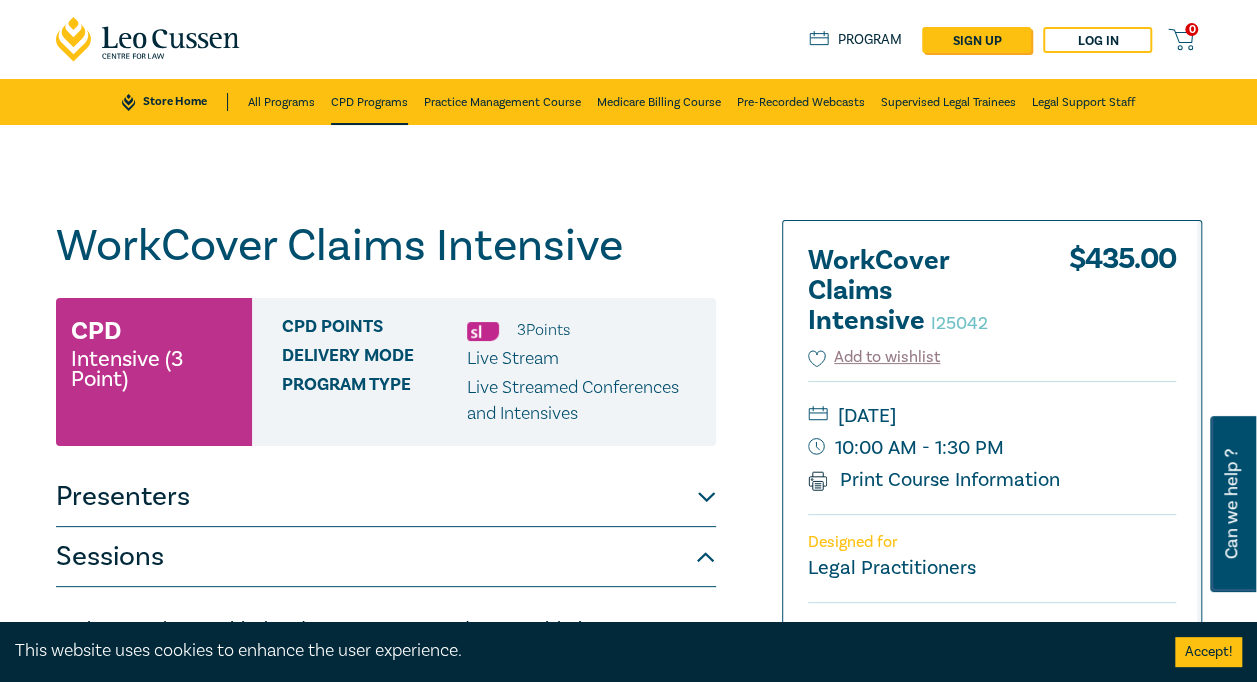 click on "CPD Programs" at bounding box center (369, 102) 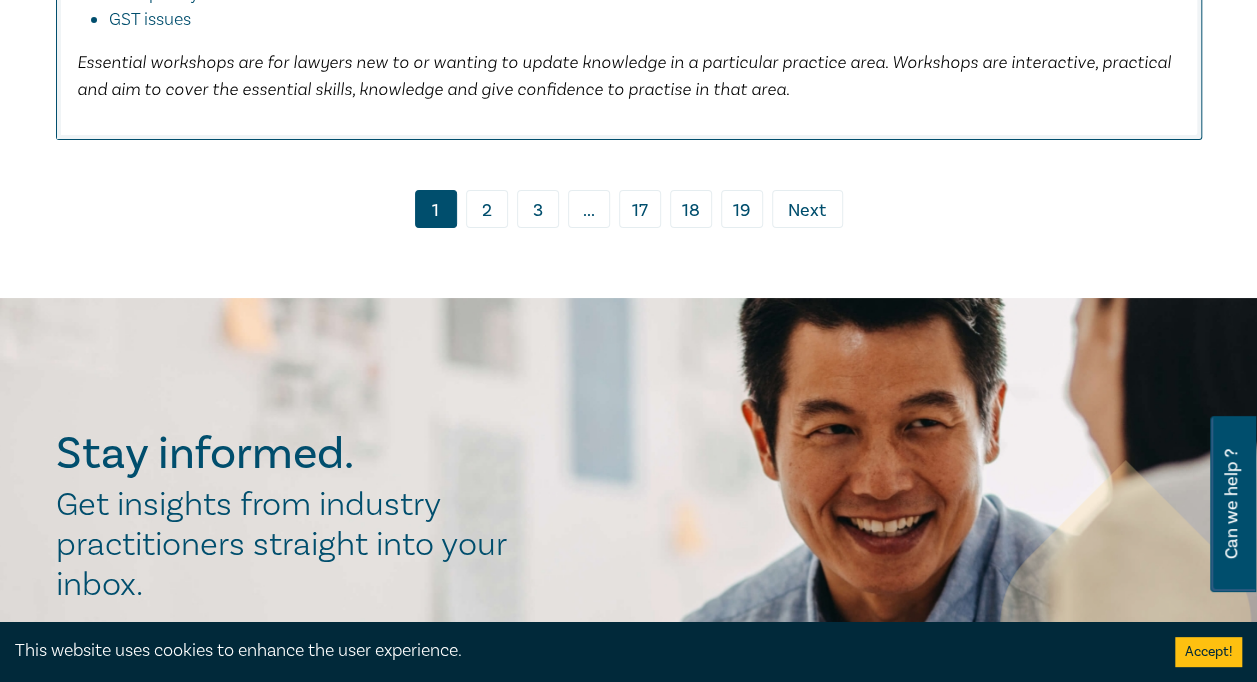 scroll, scrollTop: 11281, scrollLeft: 0, axis: vertical 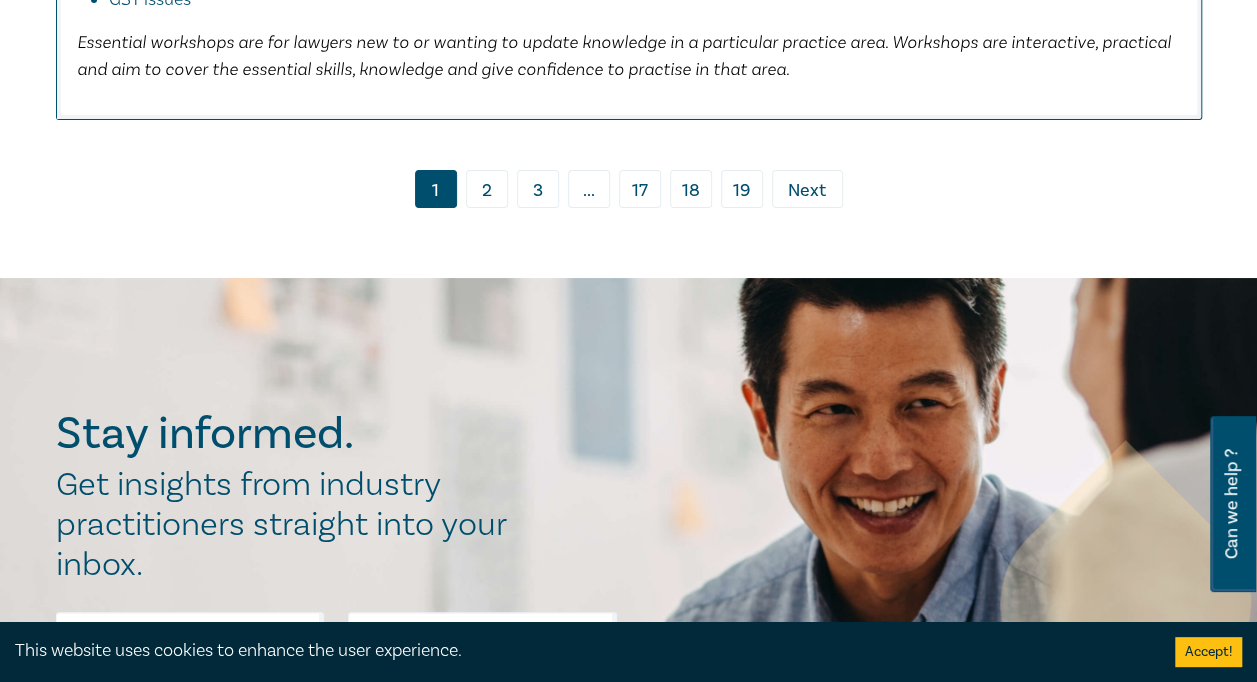 click on "2" at bounding box center (487, 189) 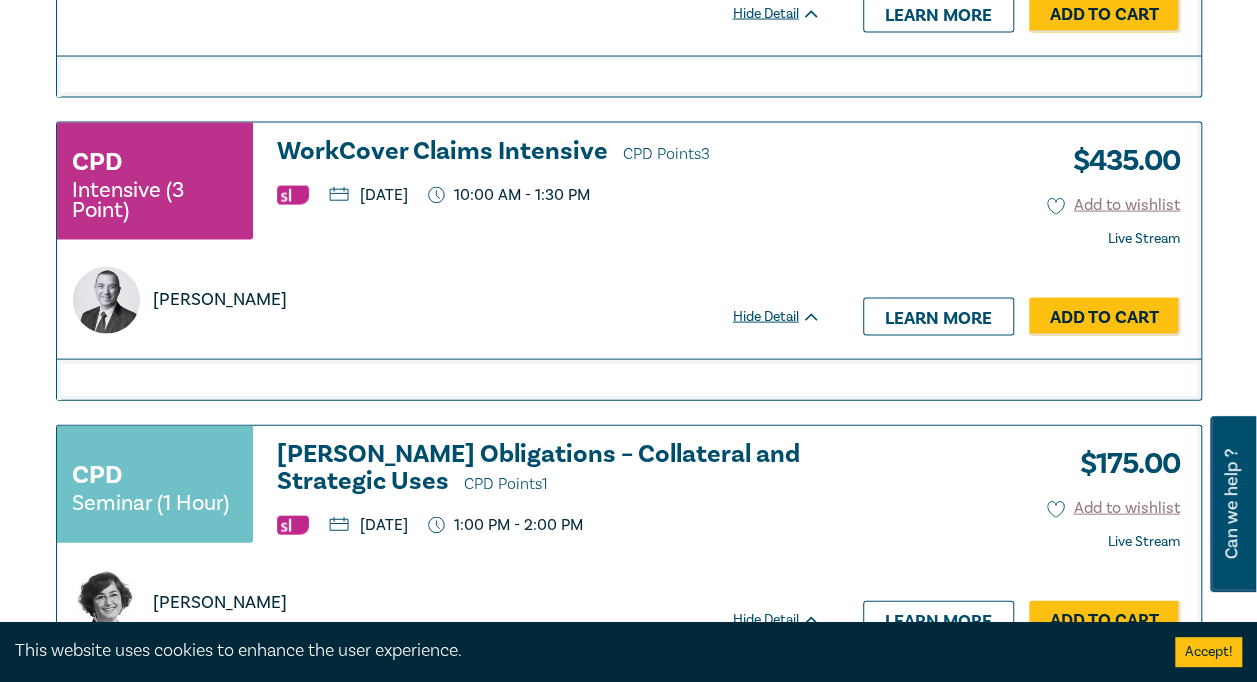 scroll, scrollTop: 5763, scrollLeft: 0, axis: vertical 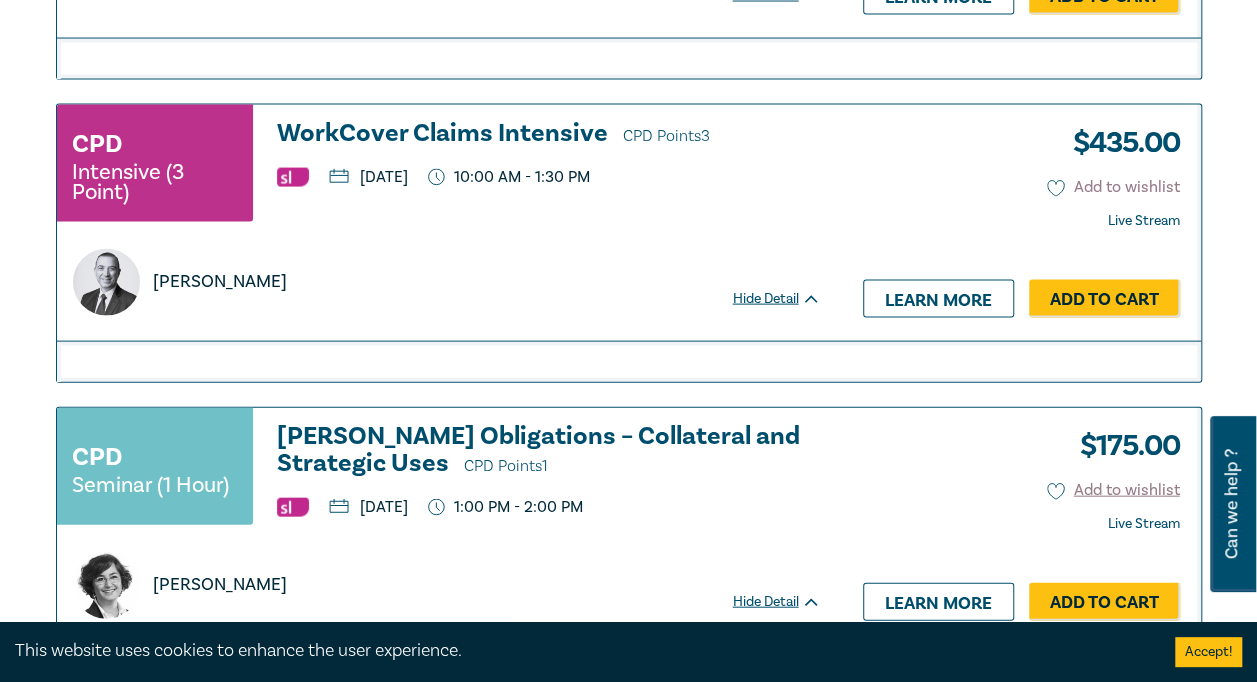 click 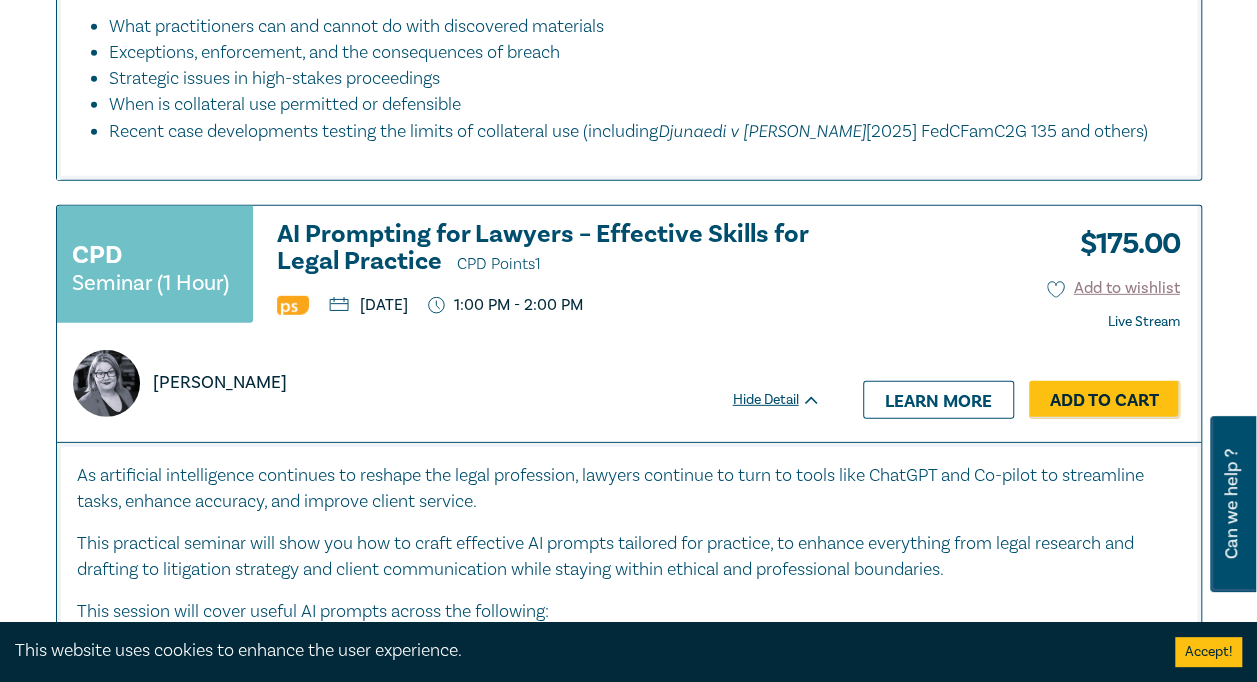 scroll, scrollTop: 6552, scrollLeft: 0, axis: vertical 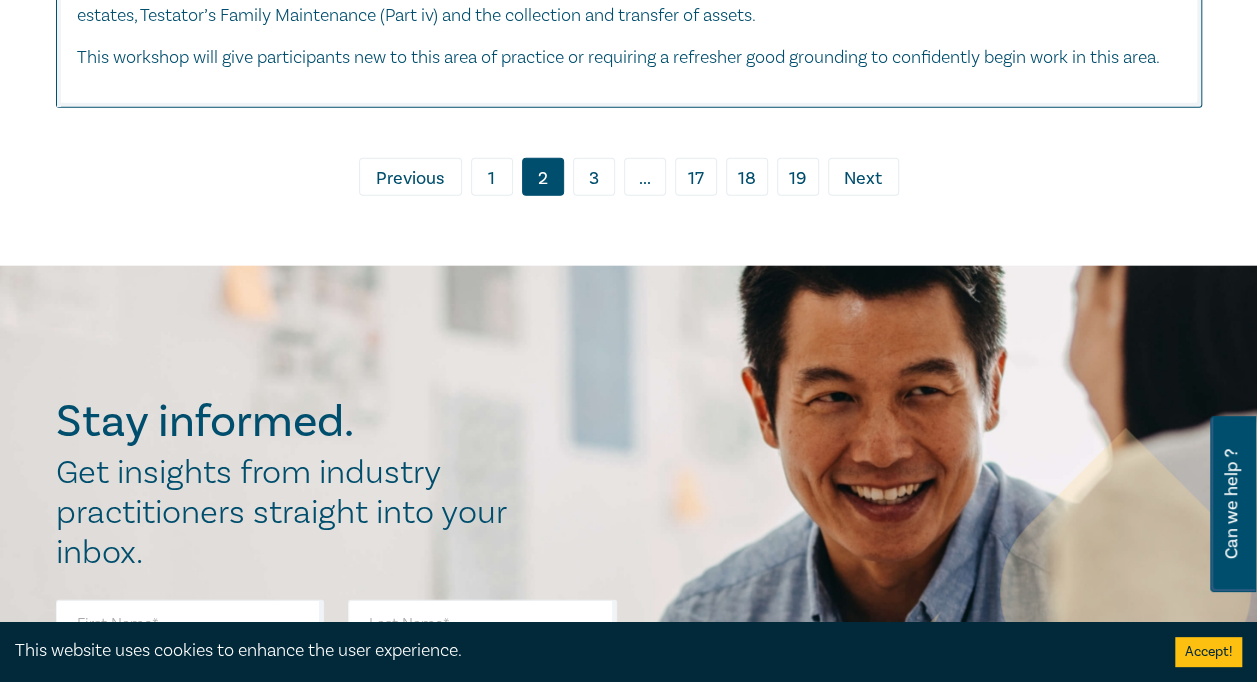 click on "3" at bounding box center [594, 177] 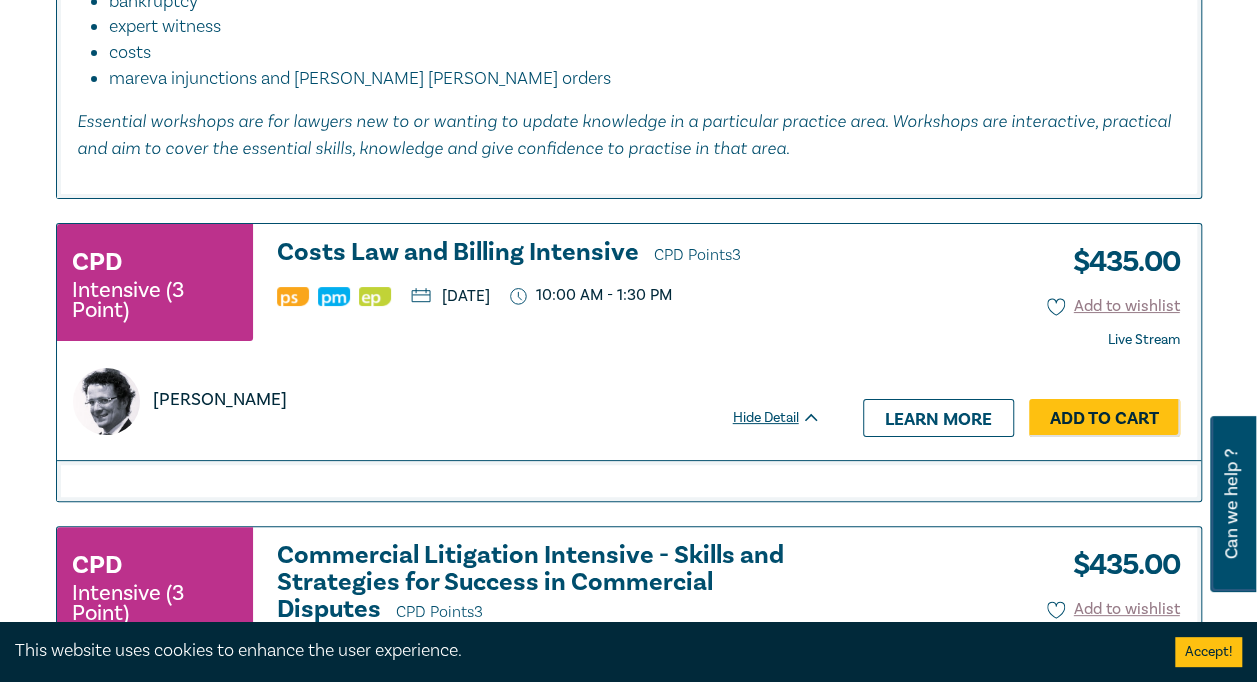 scroll, scrollTop: 3829, scrollLeft: 0, axis: vertical 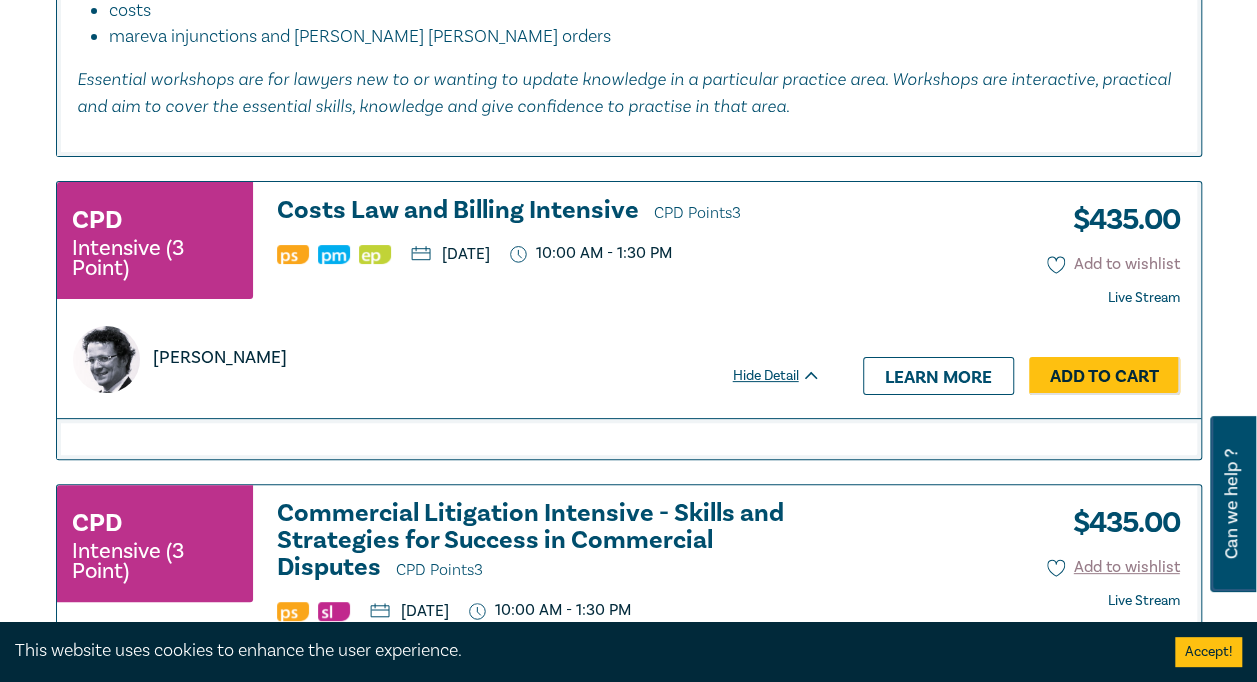 click 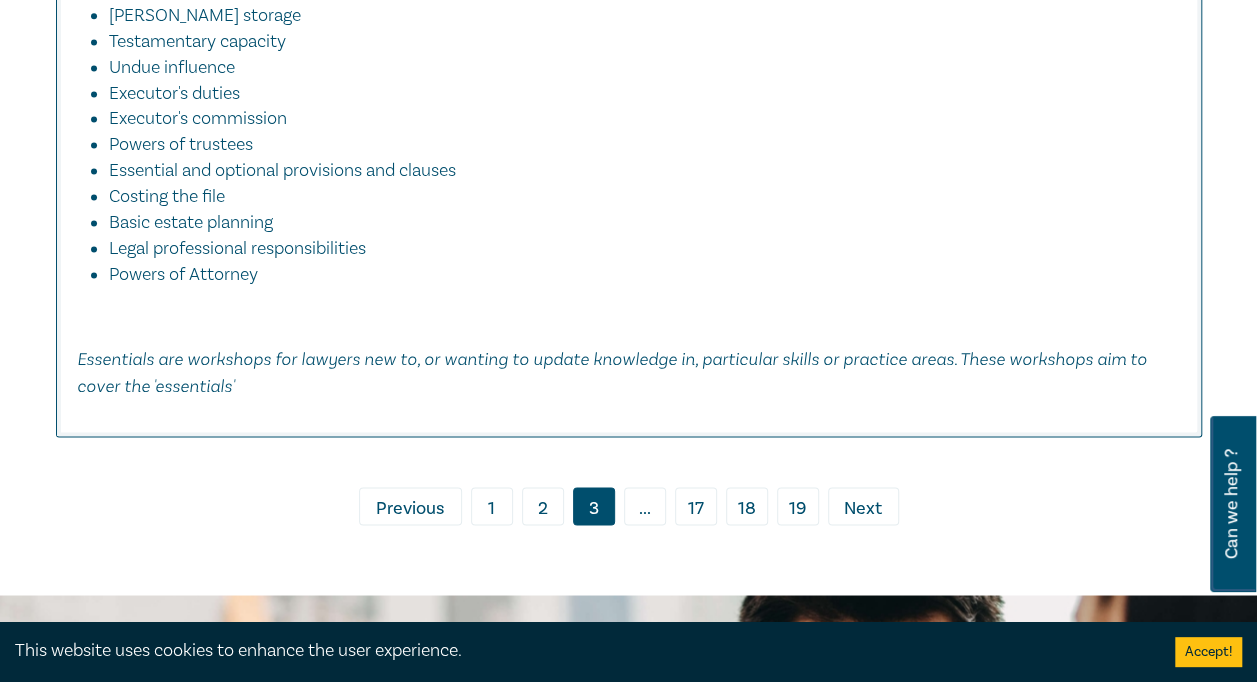 scroll, scrollTop: 9110, scrollLeft: 0, axis: vertical 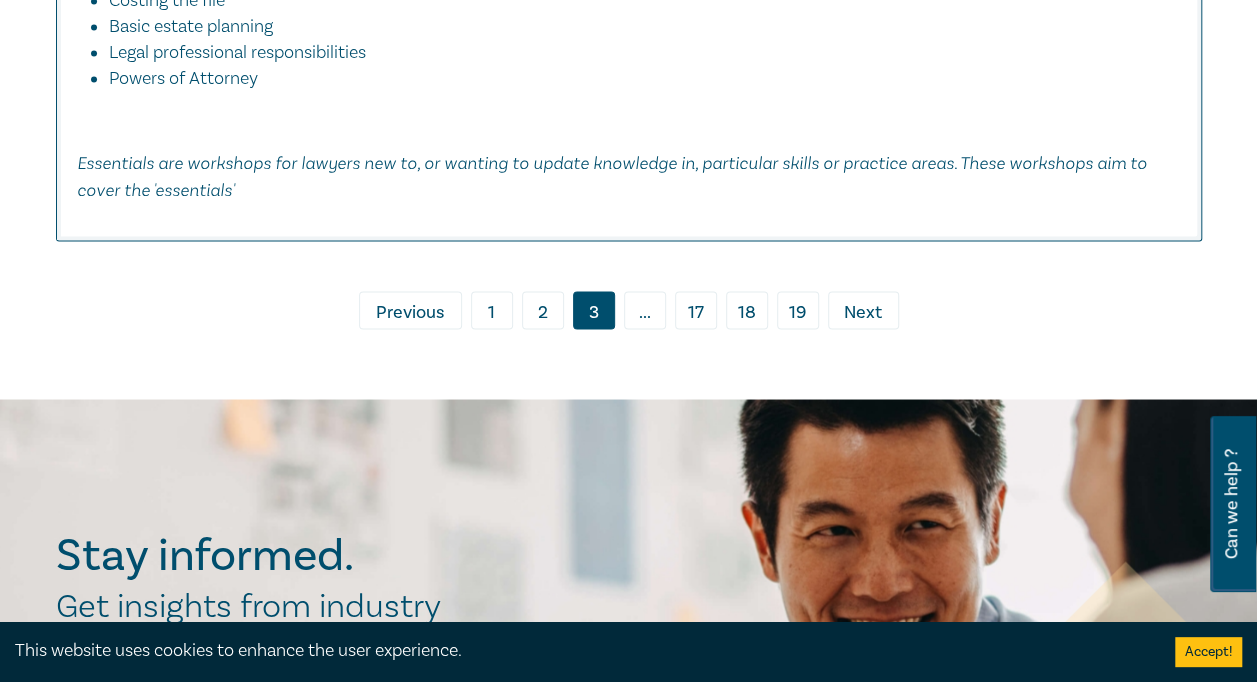 click on "Next" at bounding box center [863, 312] 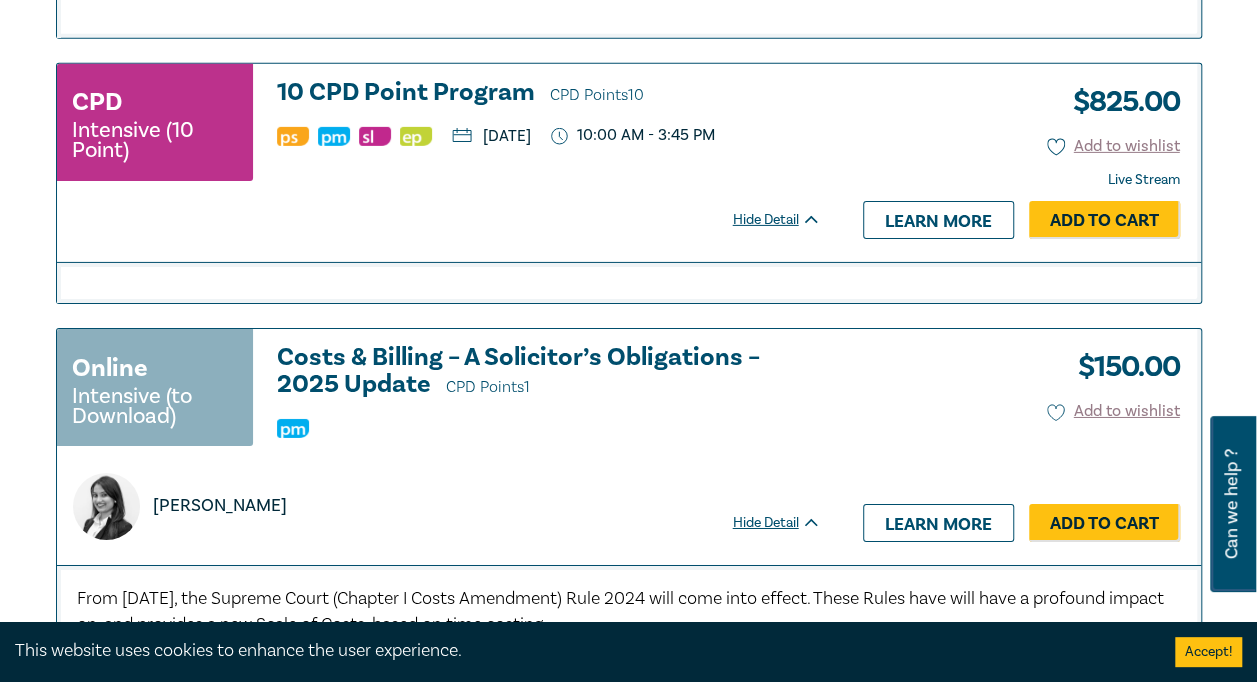 scroll, scrollTop: 10764, scrollLeft: 0, axis: vertical 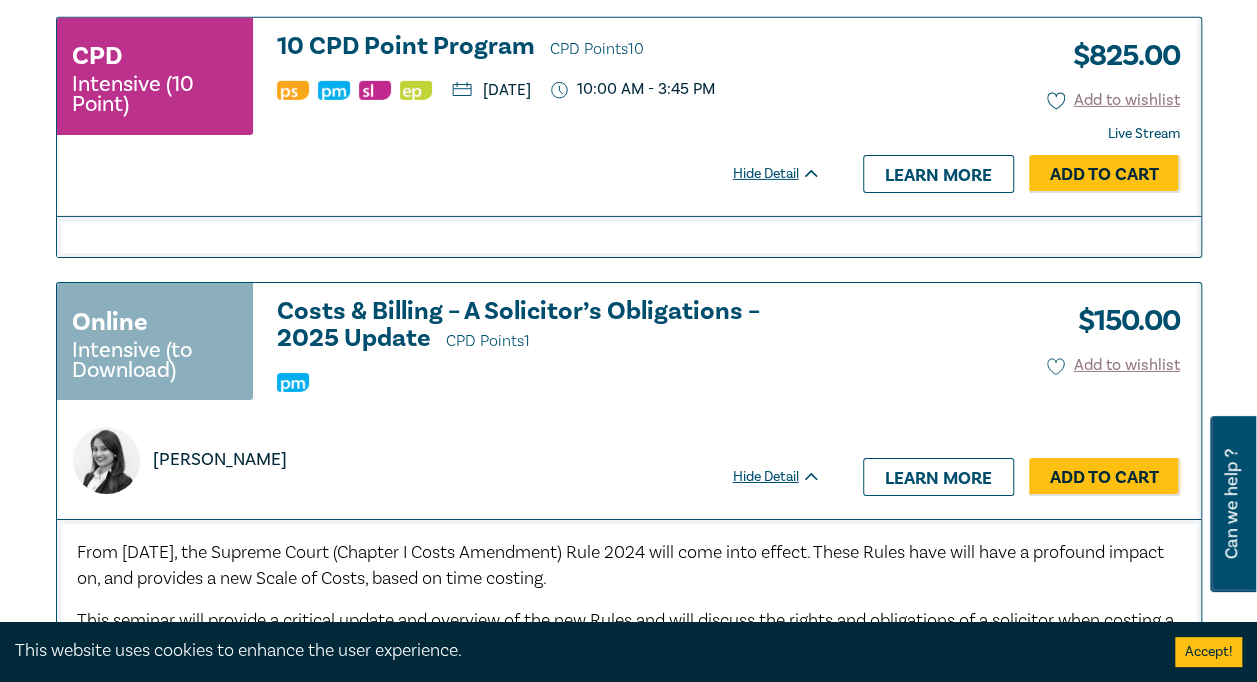 drag, startPoint x: 1054, startPoint y: 440, endPoint x: 875, endPoint y: 432, distance: 179.17868 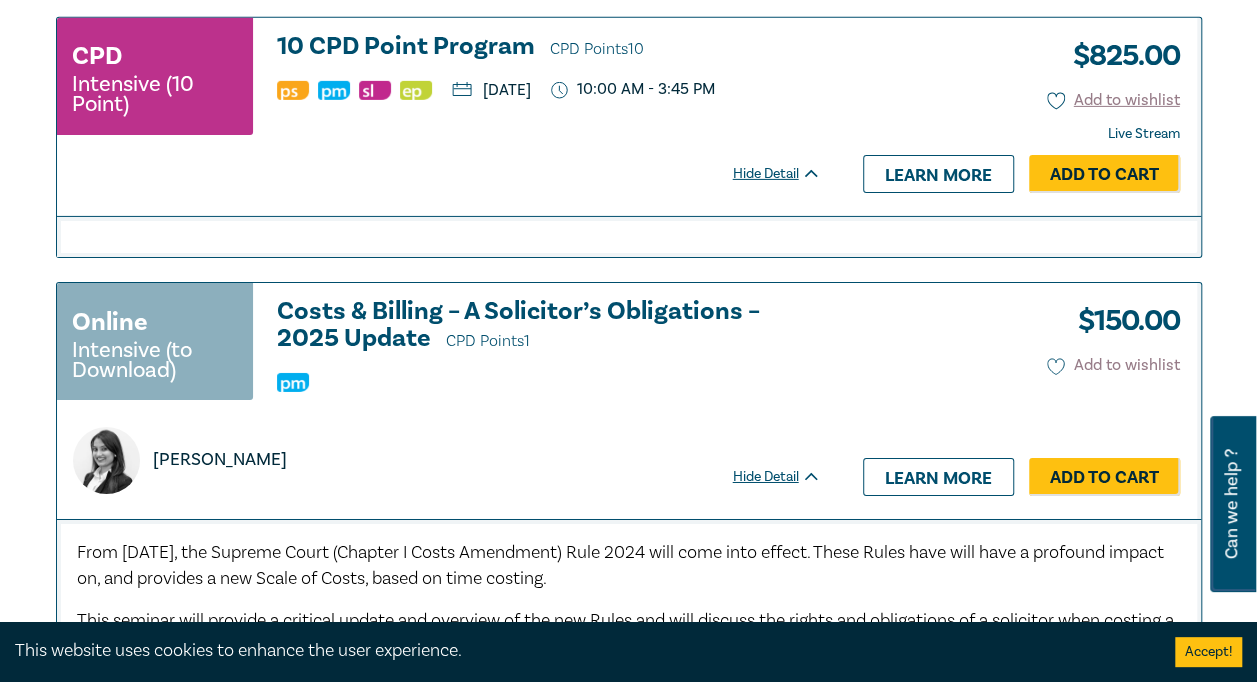 click 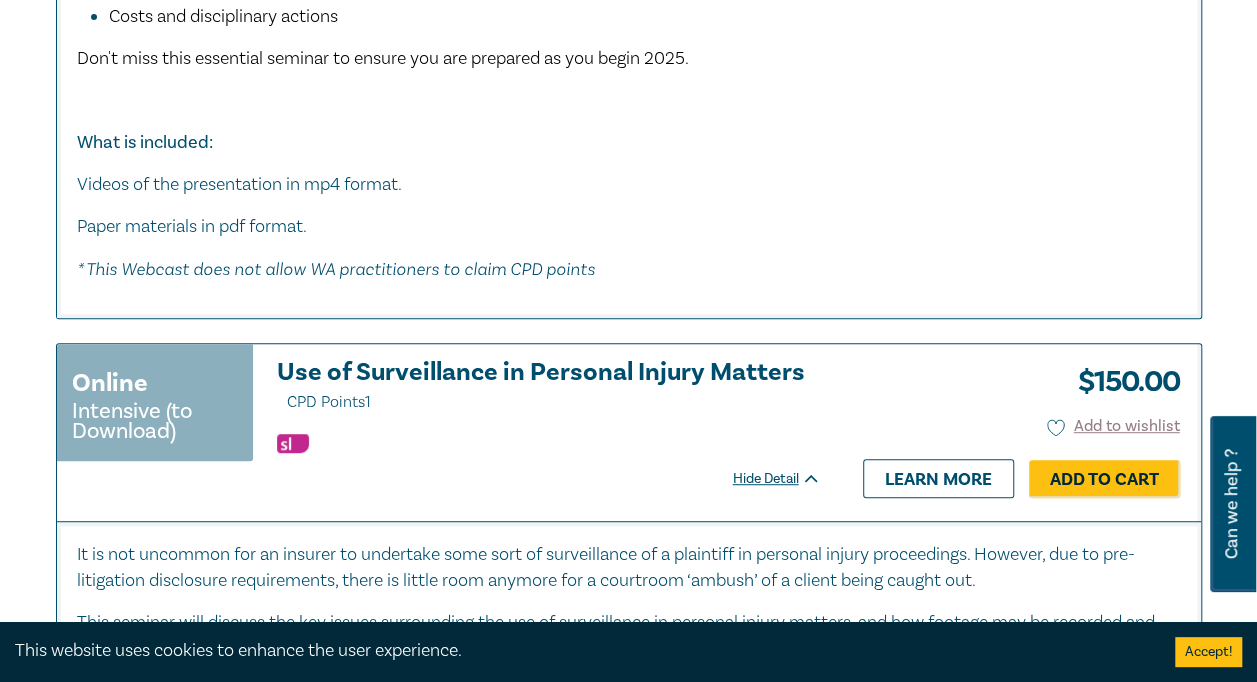 scroll, scrollTop: 11989, scrollLeft: 0, axis: vertical 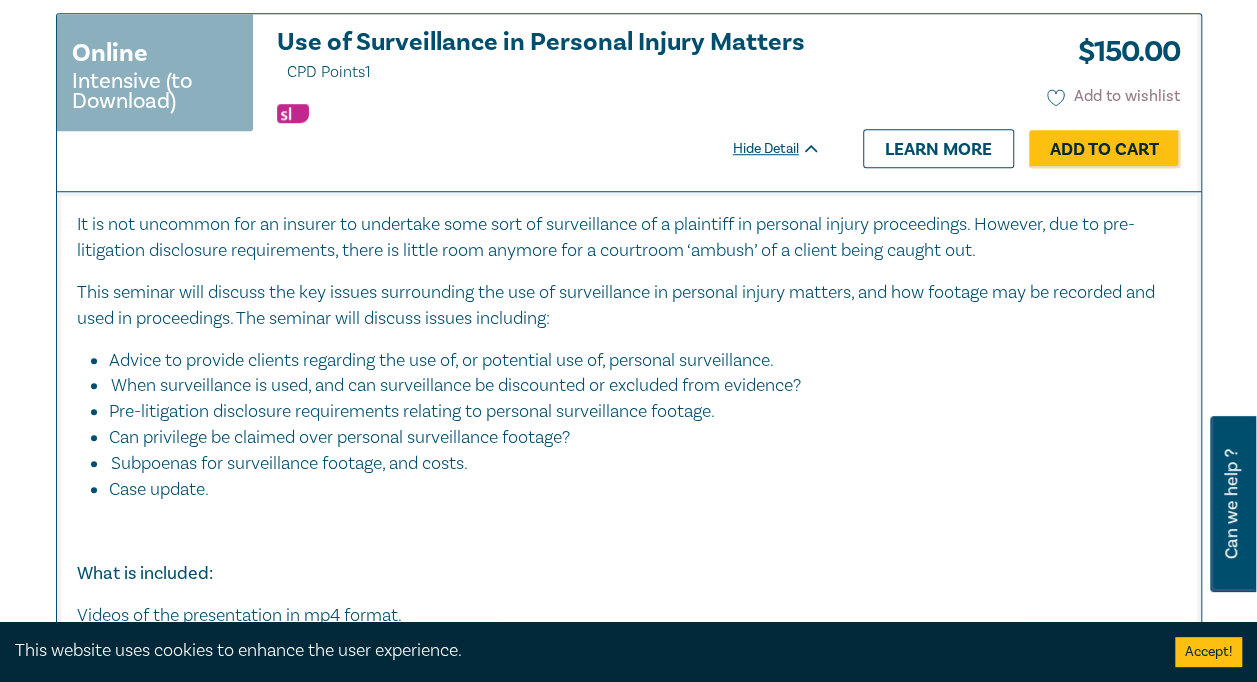click 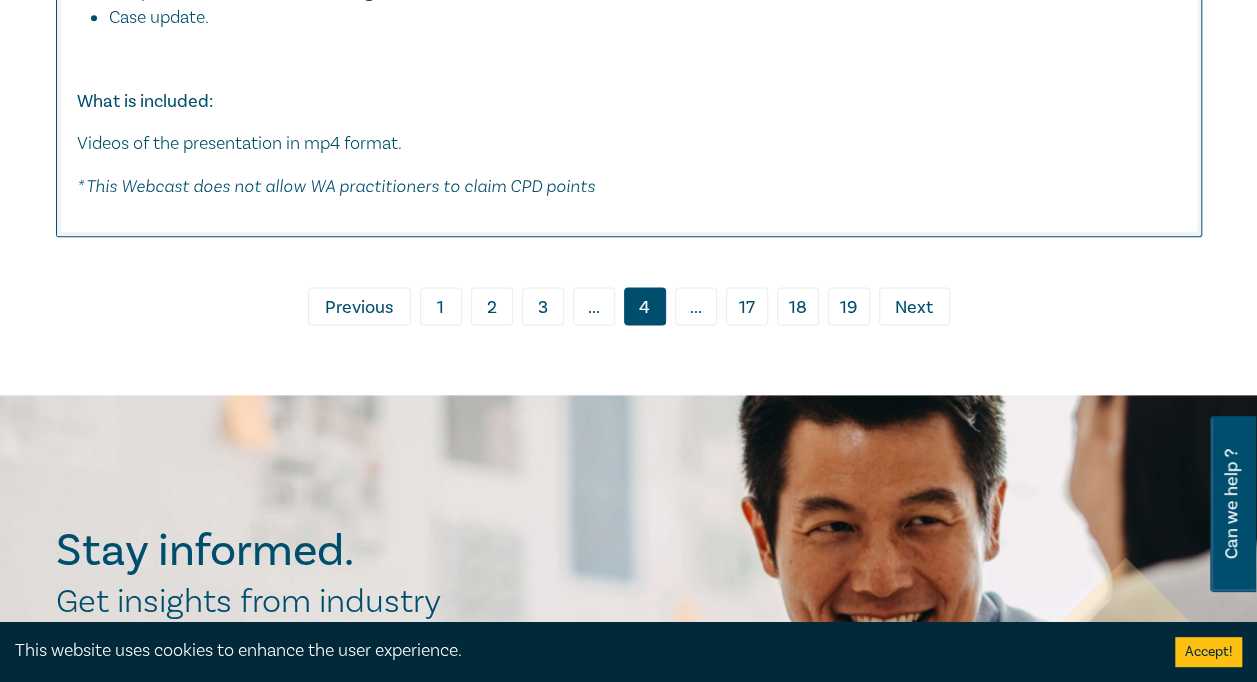 click on "Next" at bounding box center (914, 308) 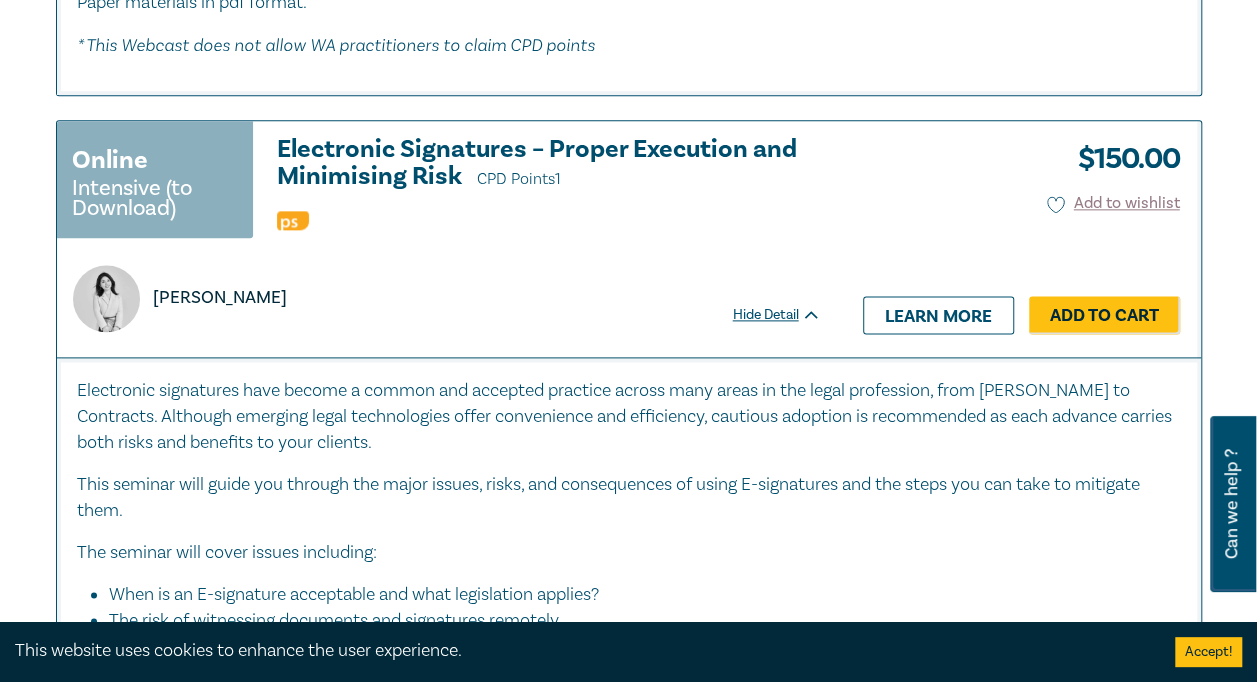 scroll, scrollTop: 8685, scrollLeft: 0, axis: vertical 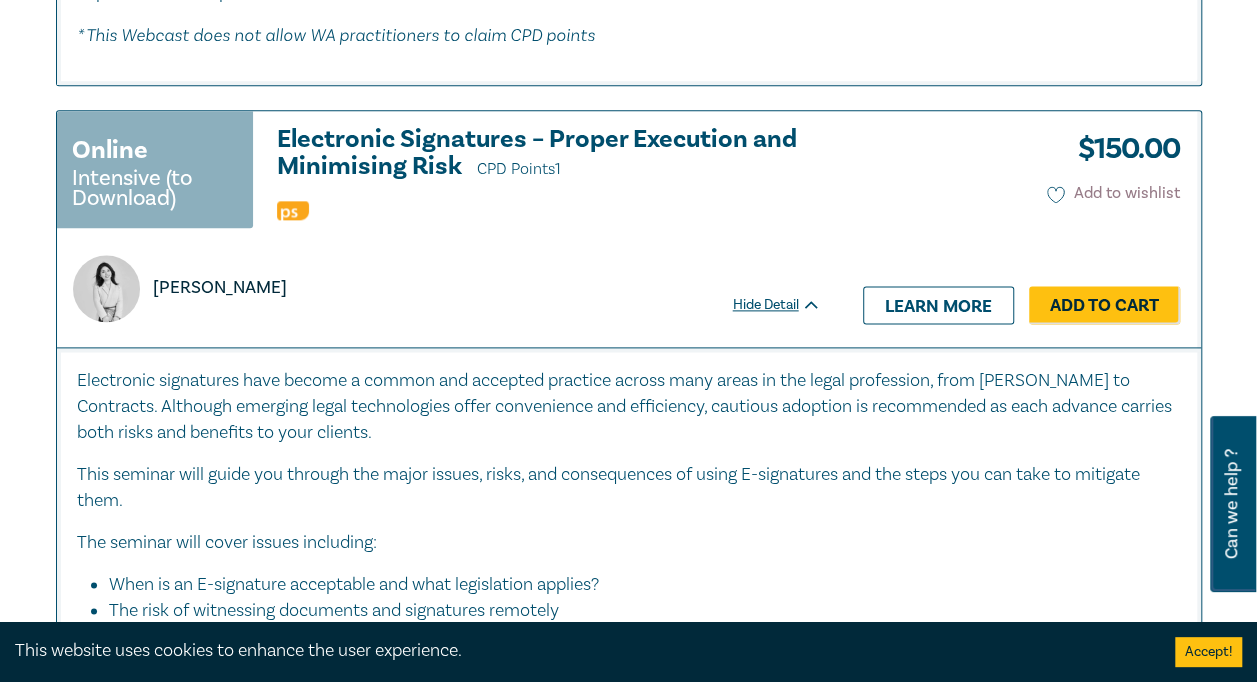 click 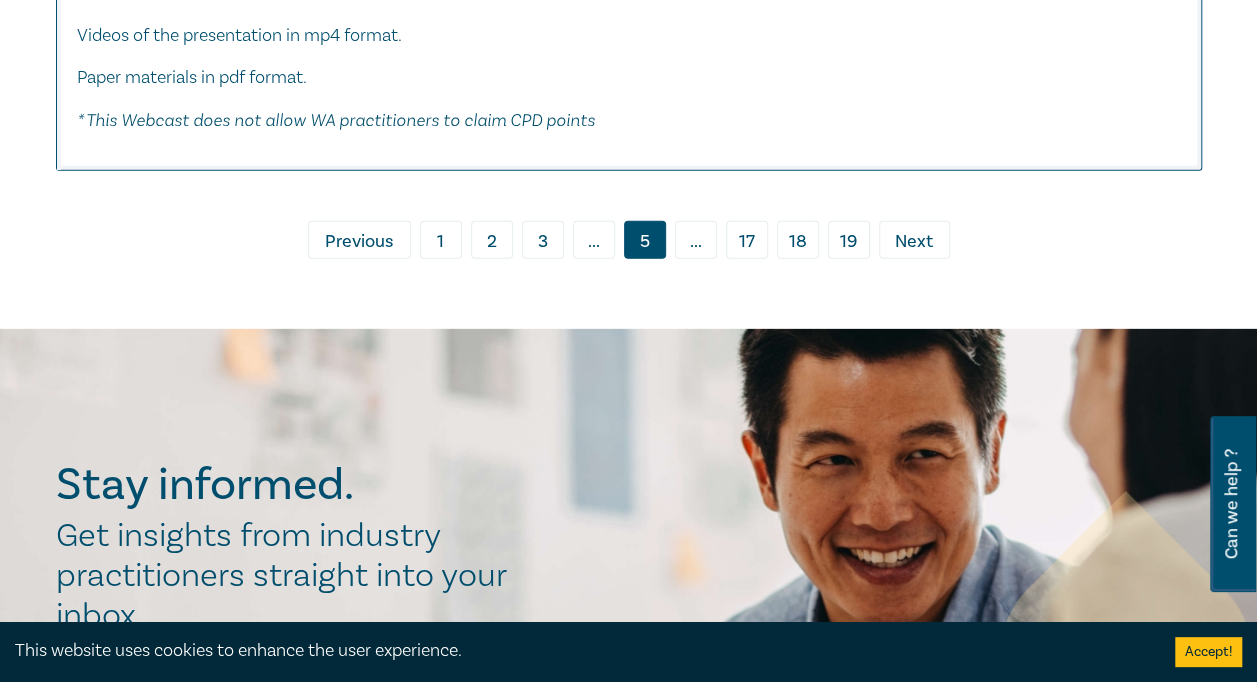 scroll, scrollTop: 10457, scrollLeft: 0, axis: vertical 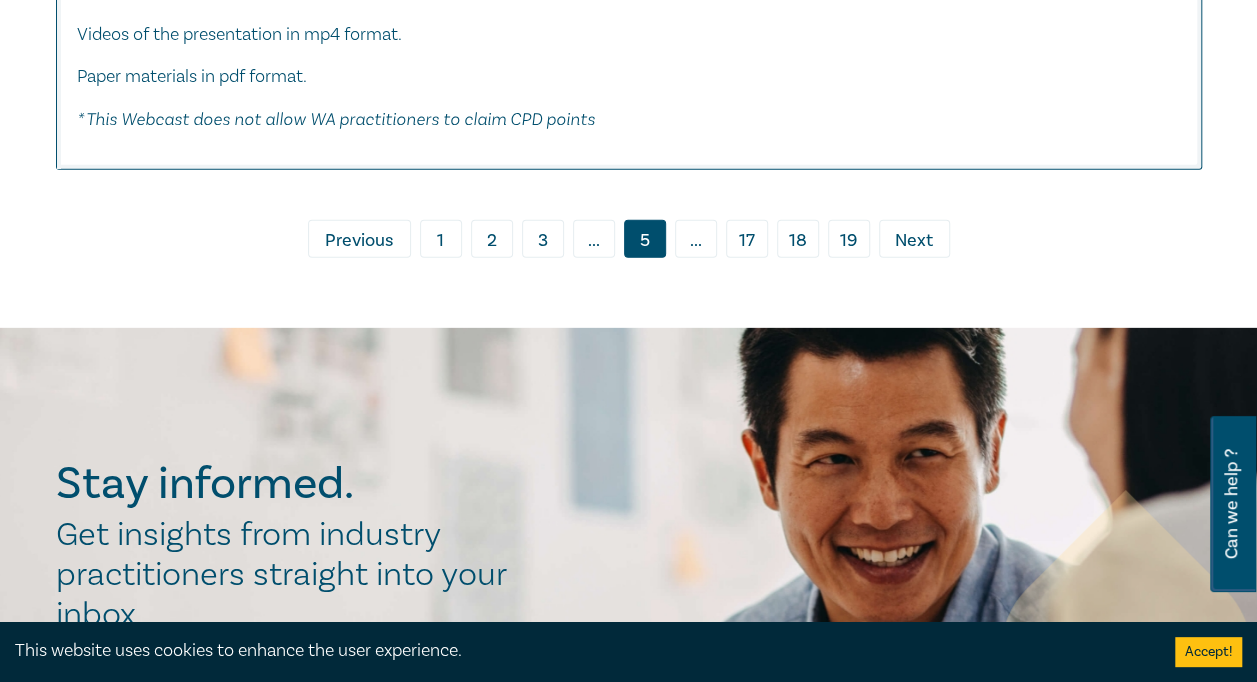 click on "Next" at bounding box center [914, 241] 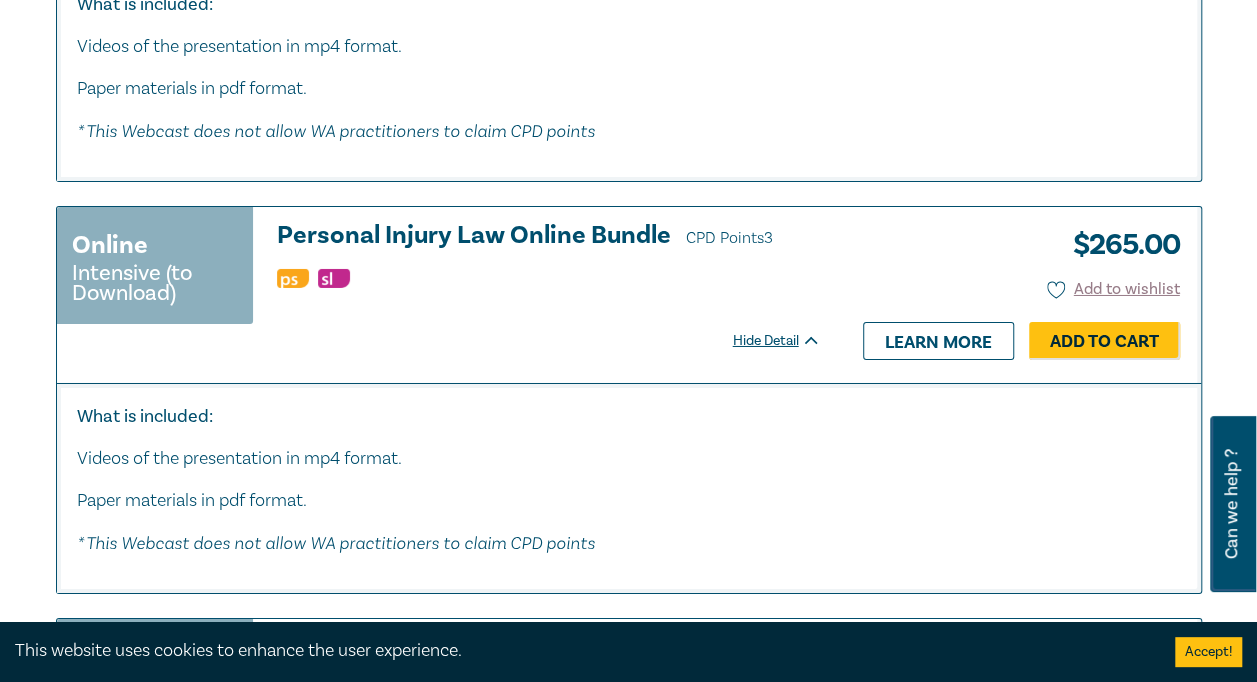 scroll, scrollTop: 3319, scrollLeft: 0, axis: vertical 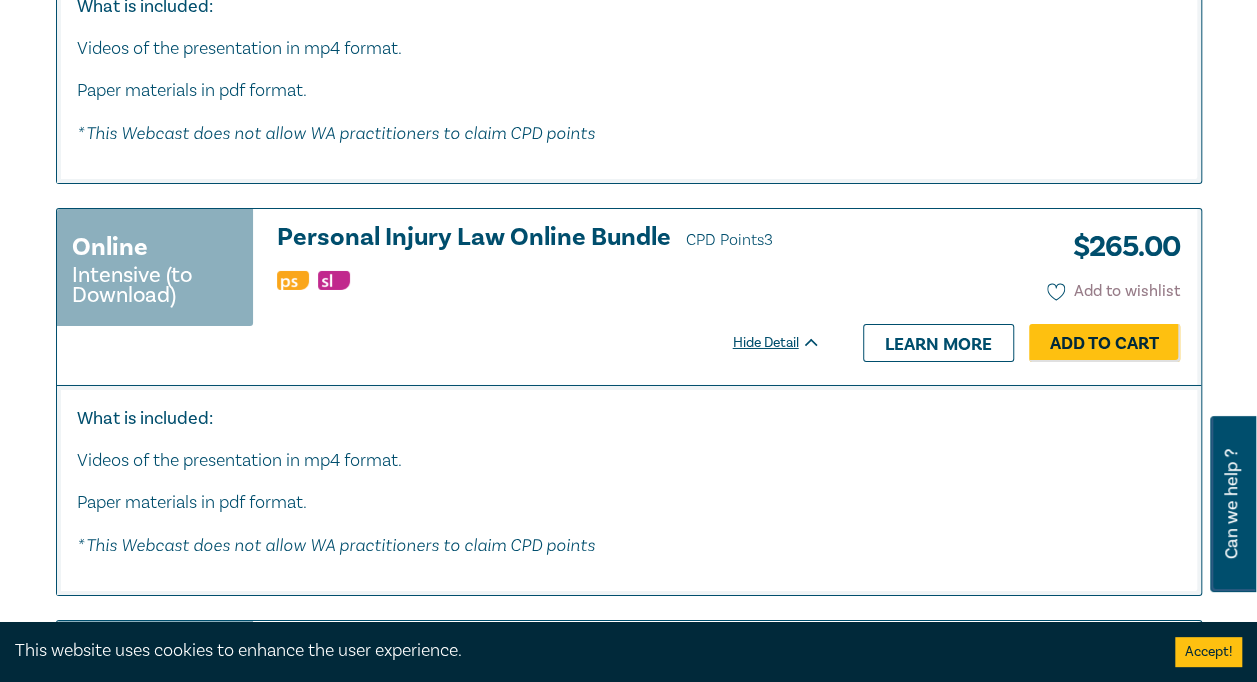 click 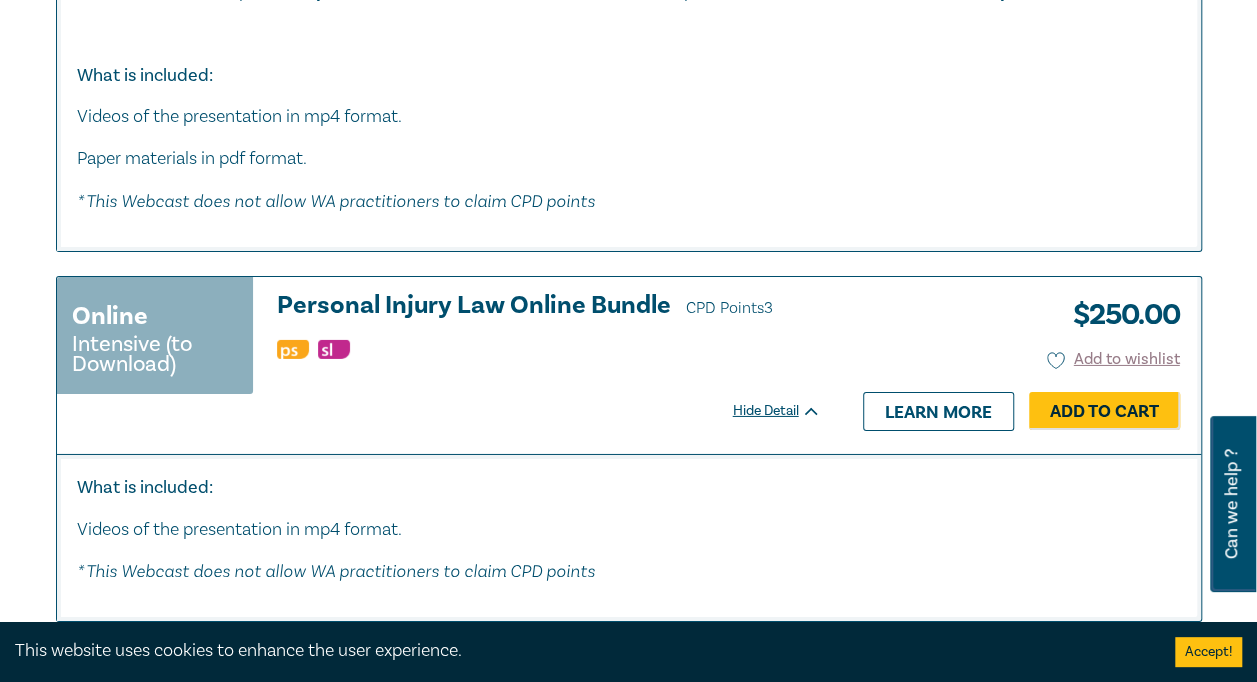 scroll, scrollTop: 6957, scrollLeft: 0, axis: vertical 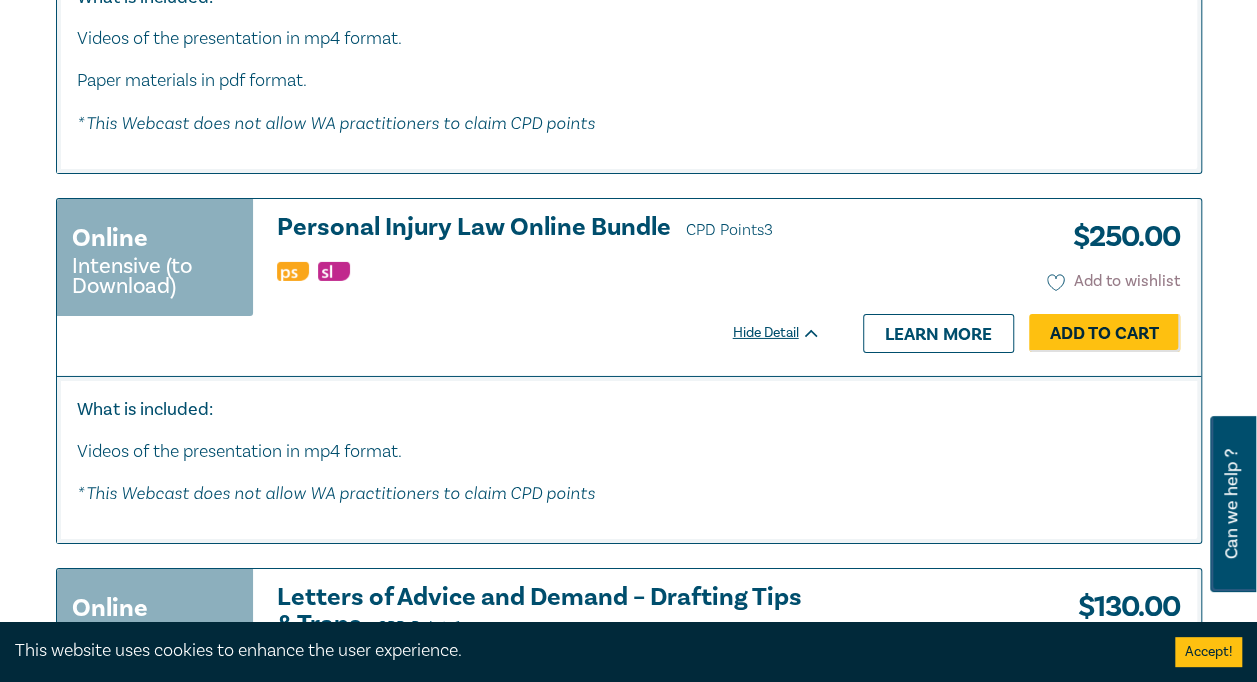 click 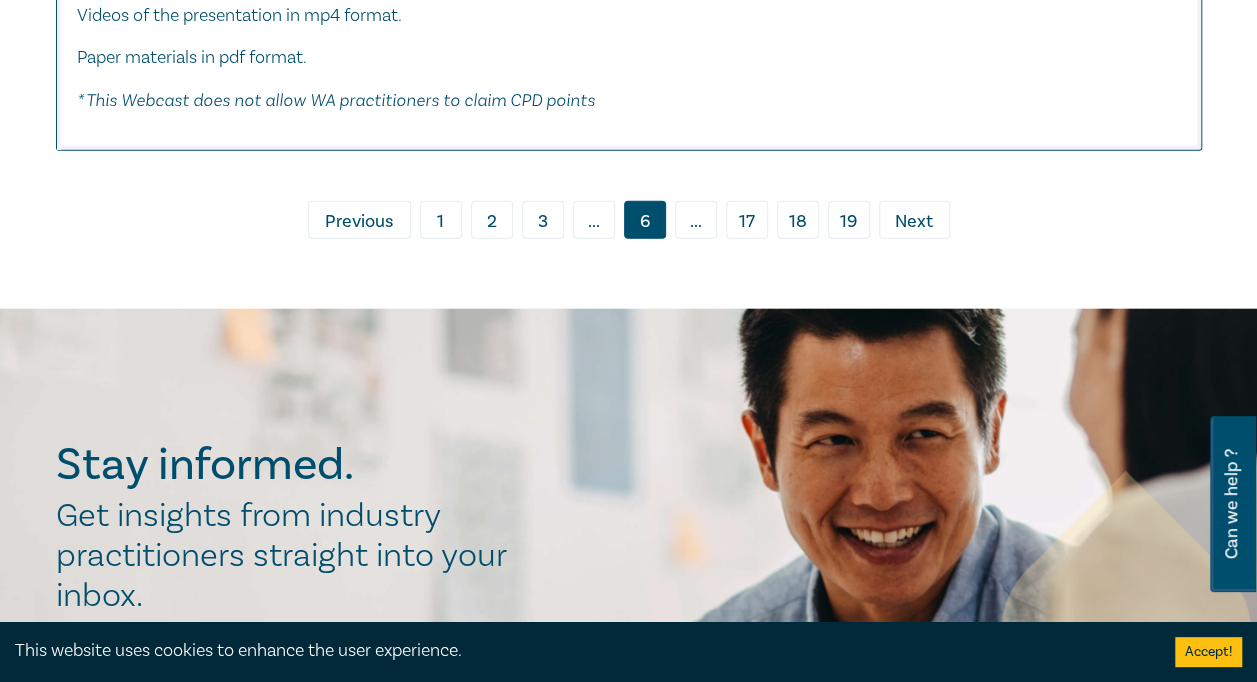 scroll, scrollTop: 9871, scrollLeft: 0, axis: vertical 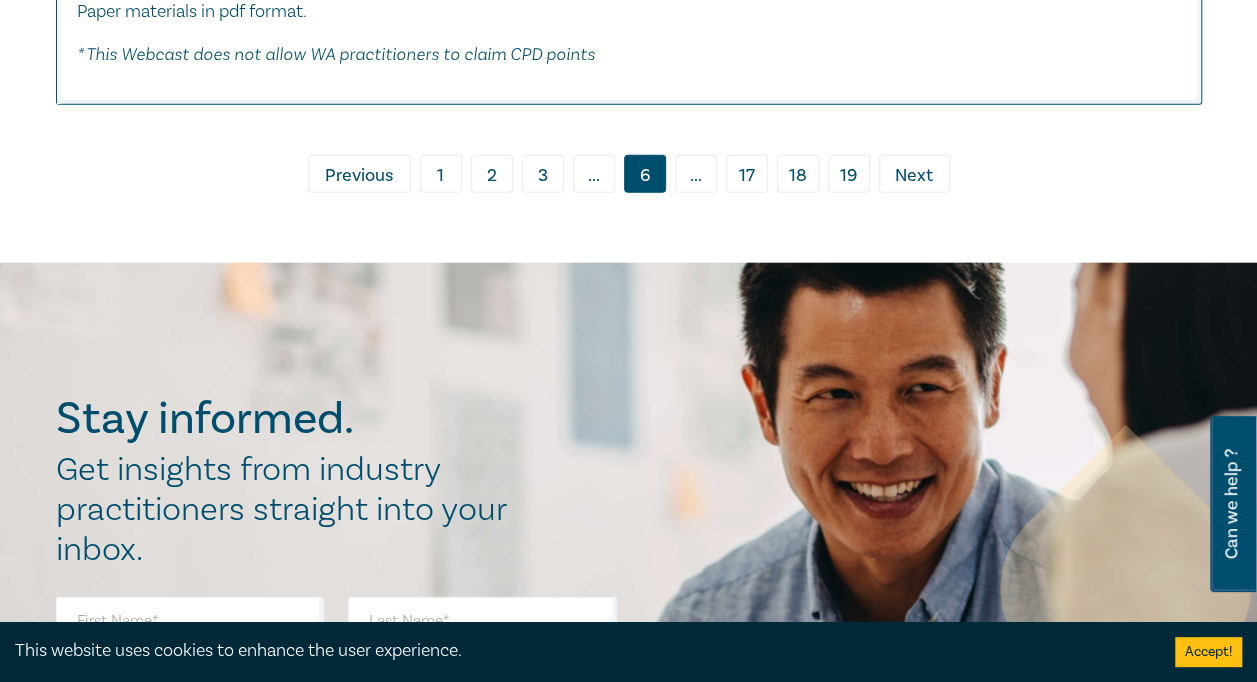 click on "Next" at bounding box center [914, 176] 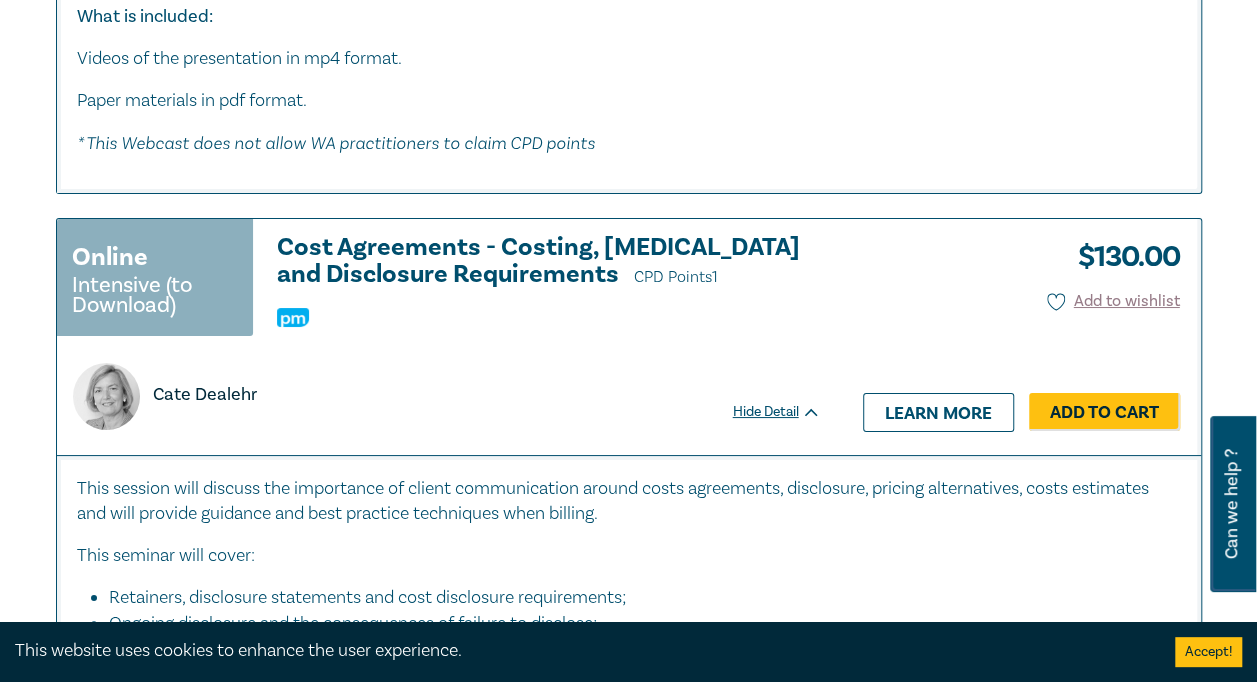 scroll, scrollTop: 11166, scrollLeft: 0, axis: vertical 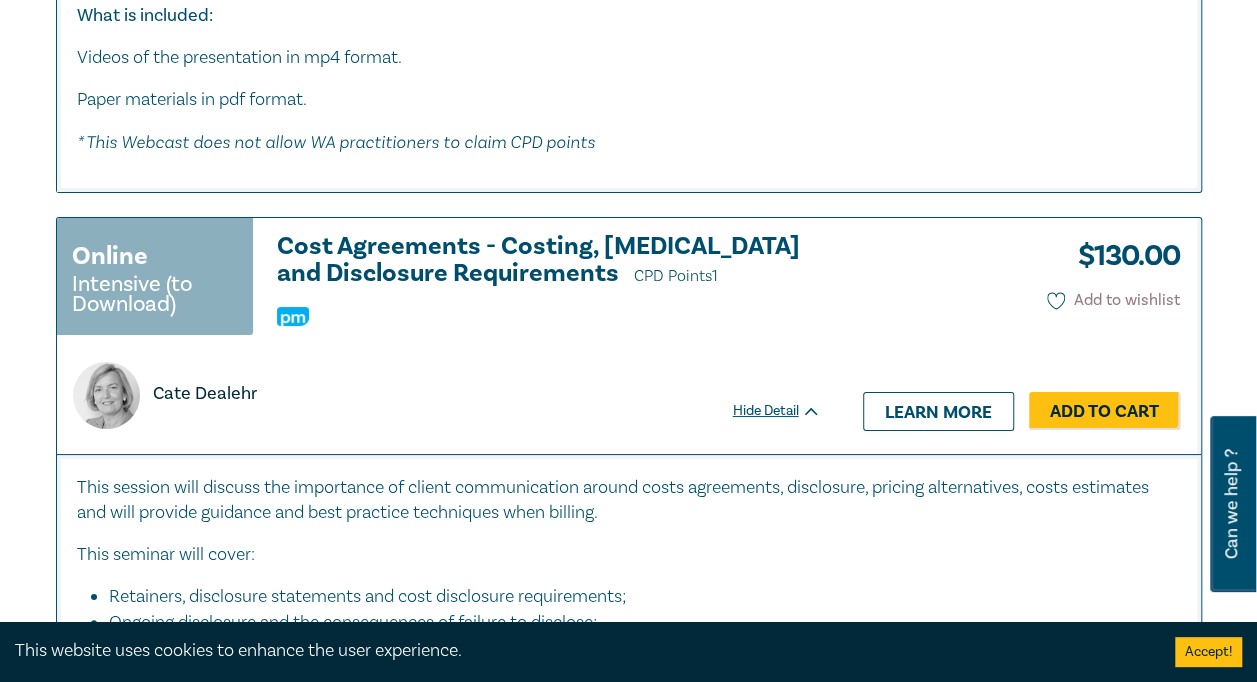 click 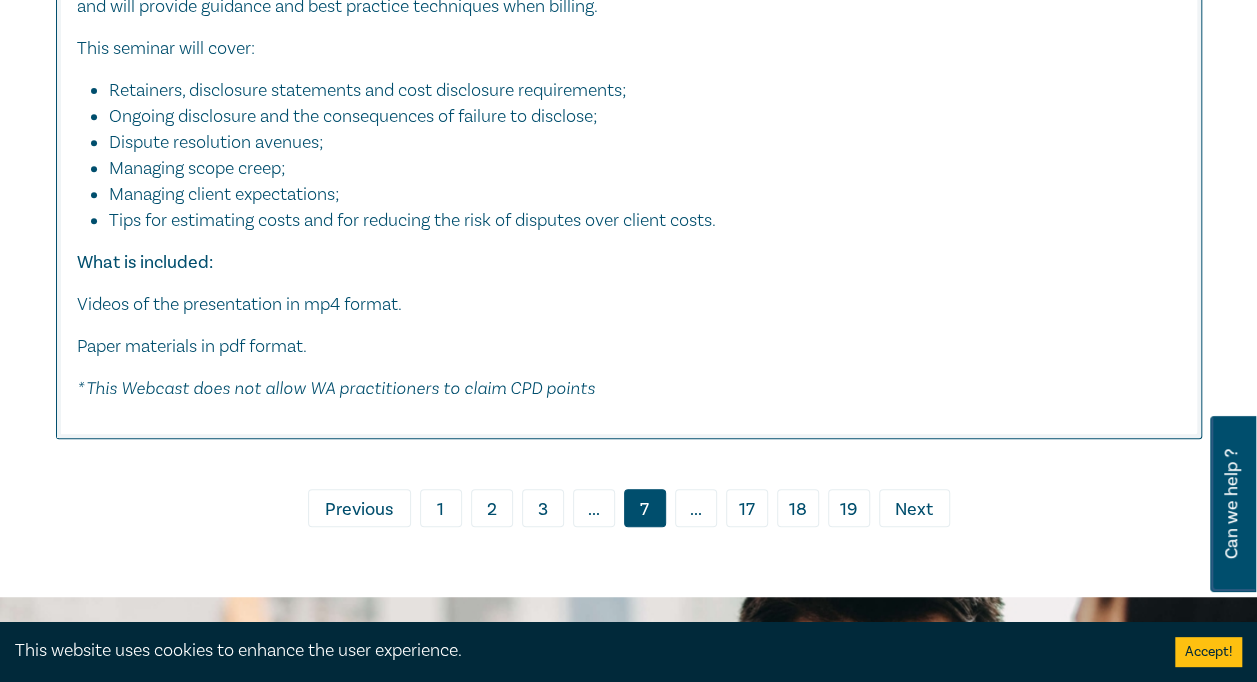scroll, scrollTop: 11693, scrollLeft: 0, axis: vertical 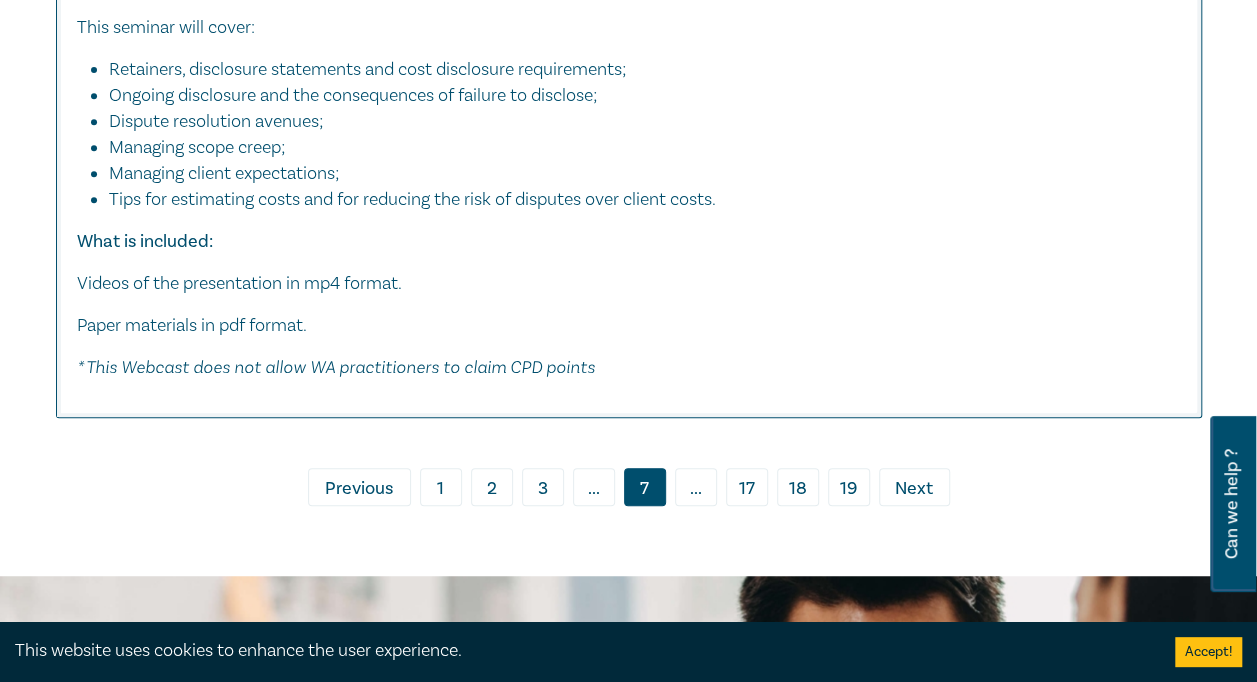 click on "Next" at bounding box center [914, 489] 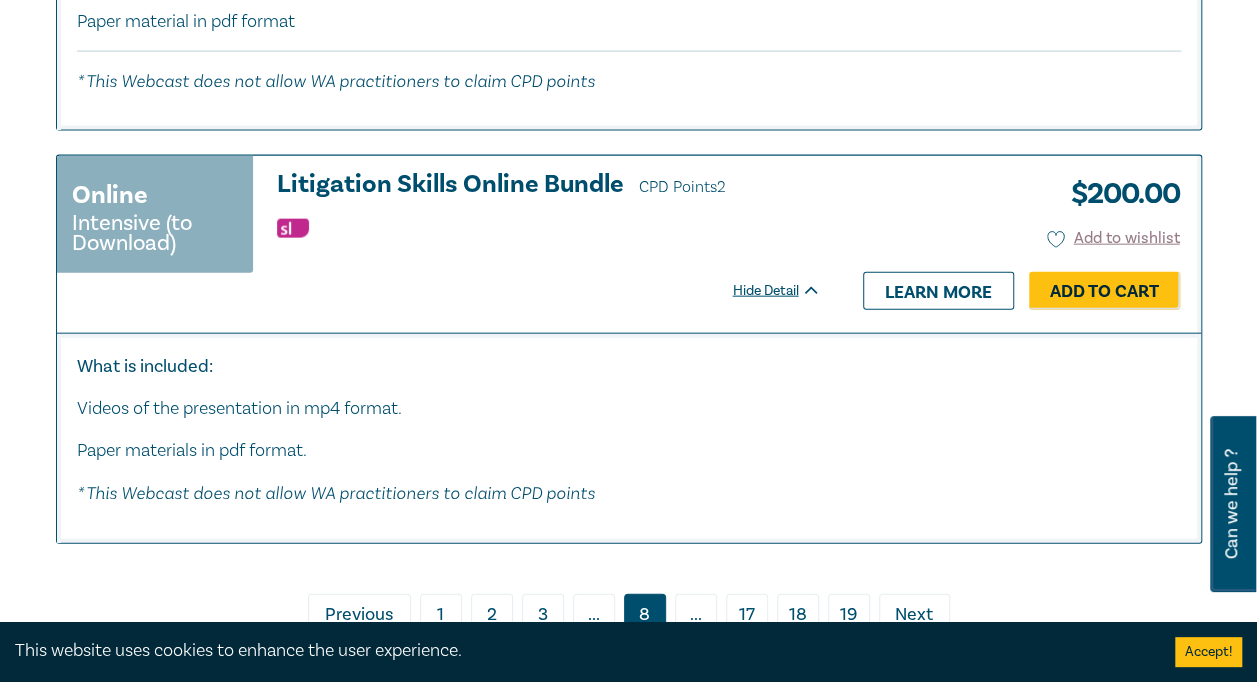 scroll, scrollTop: 9871, scrollLeft: 0, axis: vertical 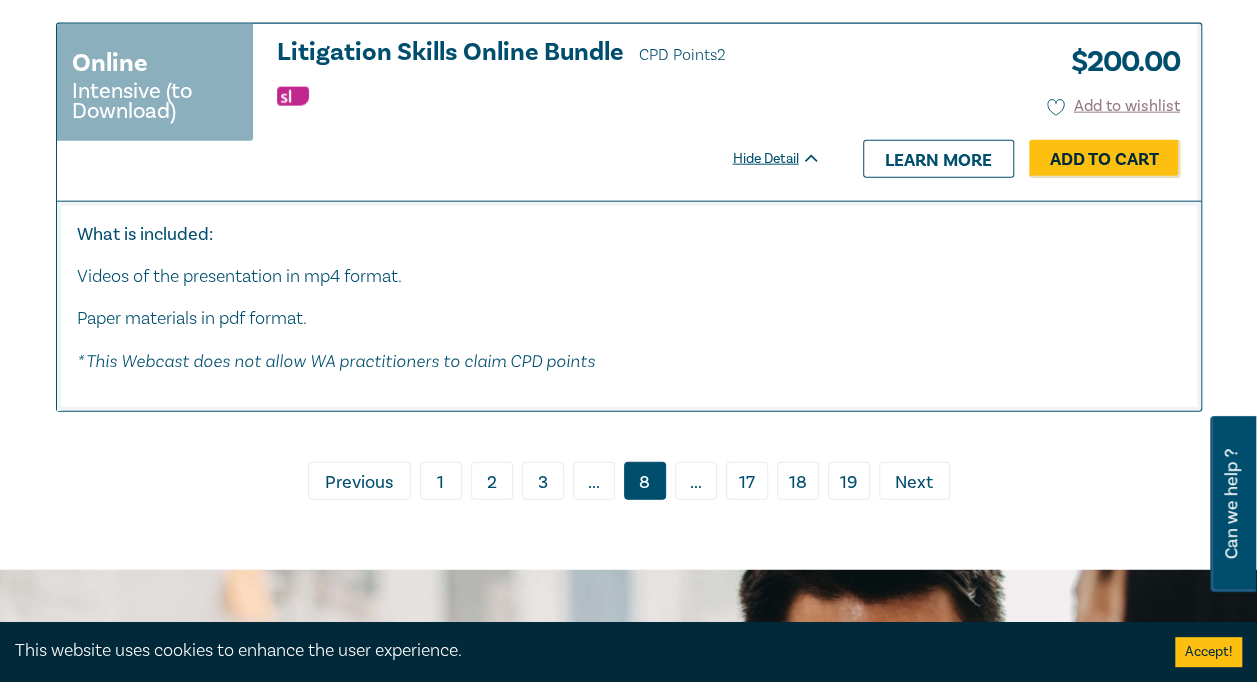 click on "Next" at bounding box center [914, 483] 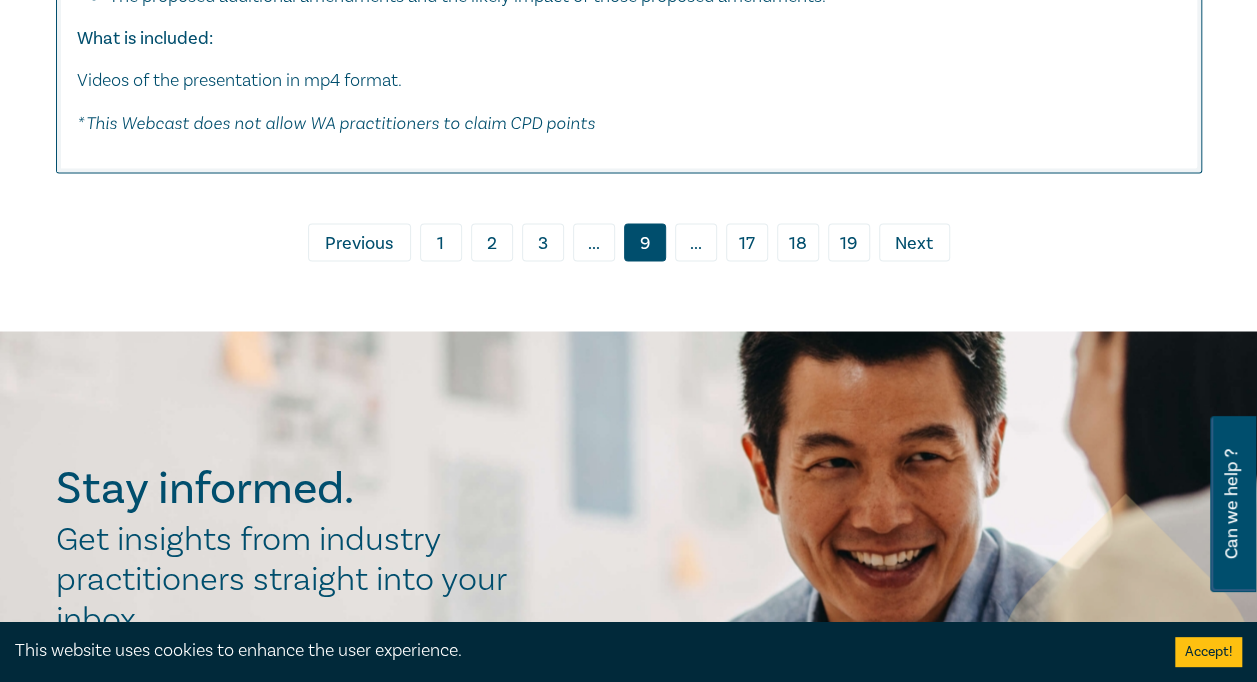 scroll, scrollTop: 9214, scrollLeft: 0, axis: vertical 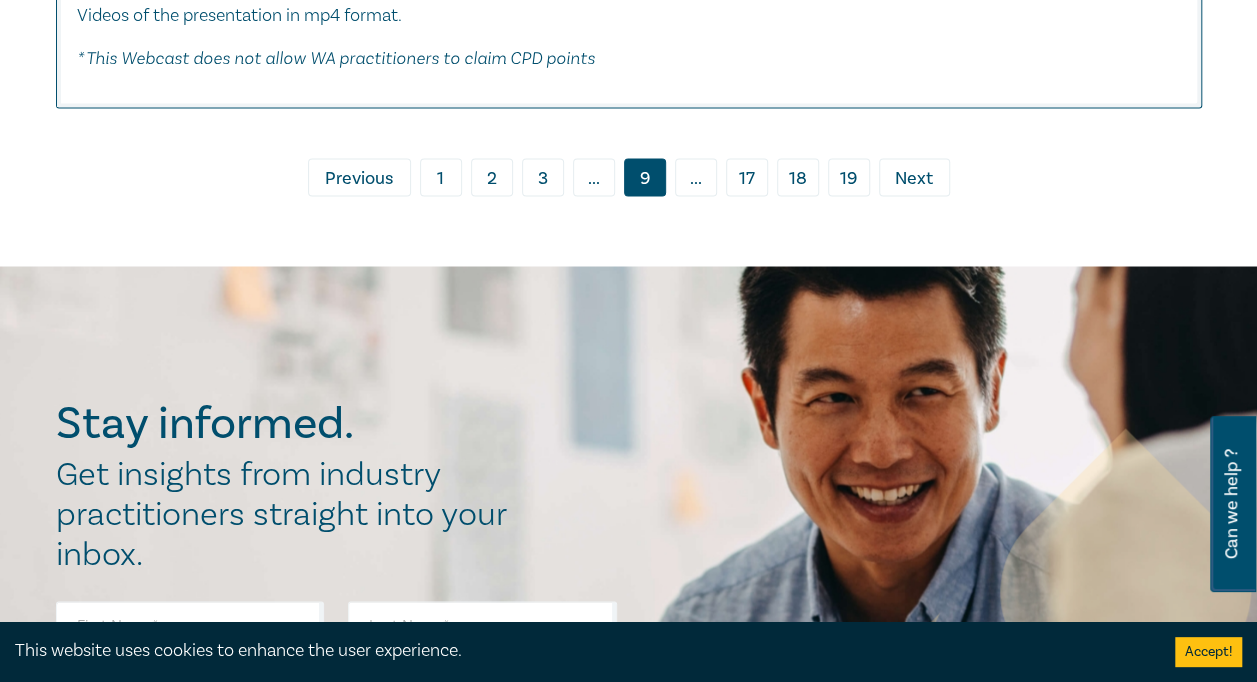 click on "Next" at bounding box center [914, 179] 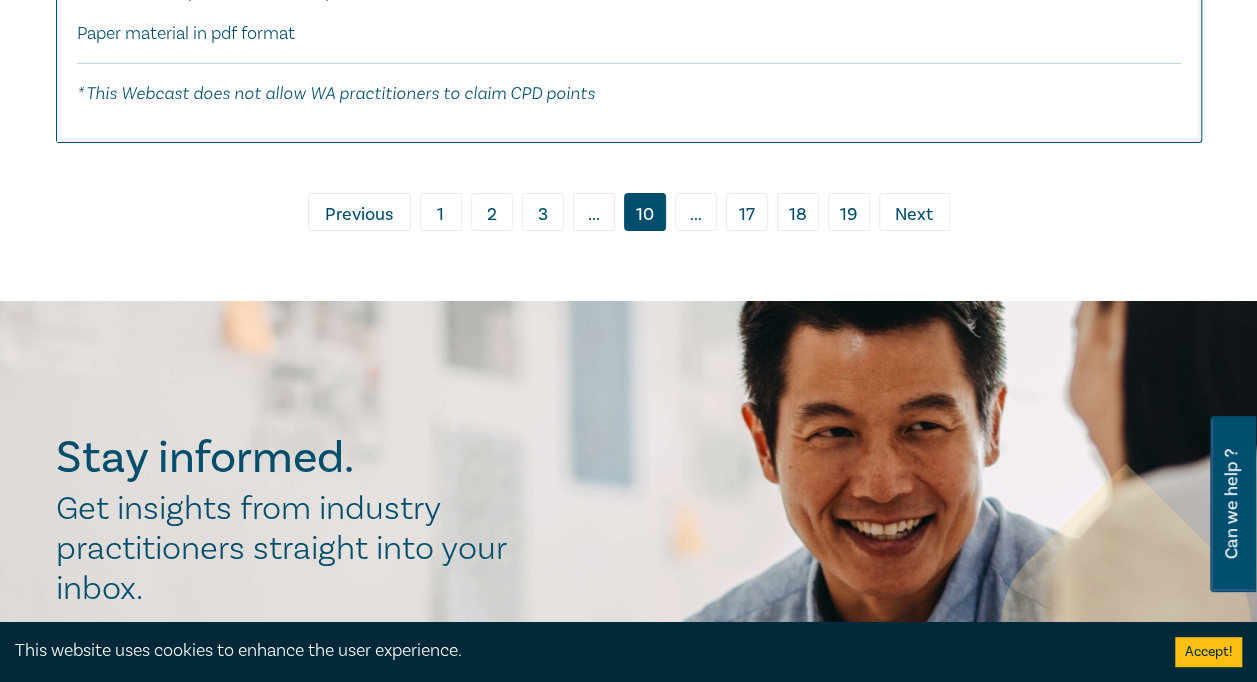scroll, scrollTop: 10981, scrollLeft: 0, axis: vertical 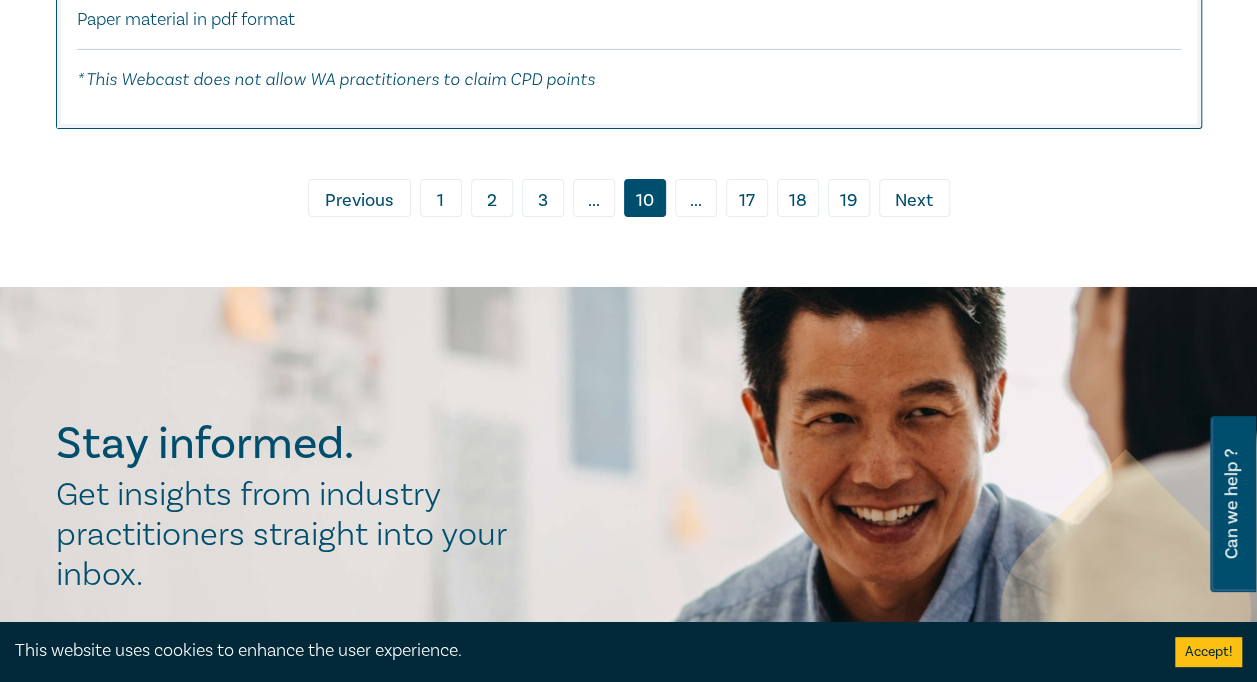 click on "Next" at bounding box center (914, 201) 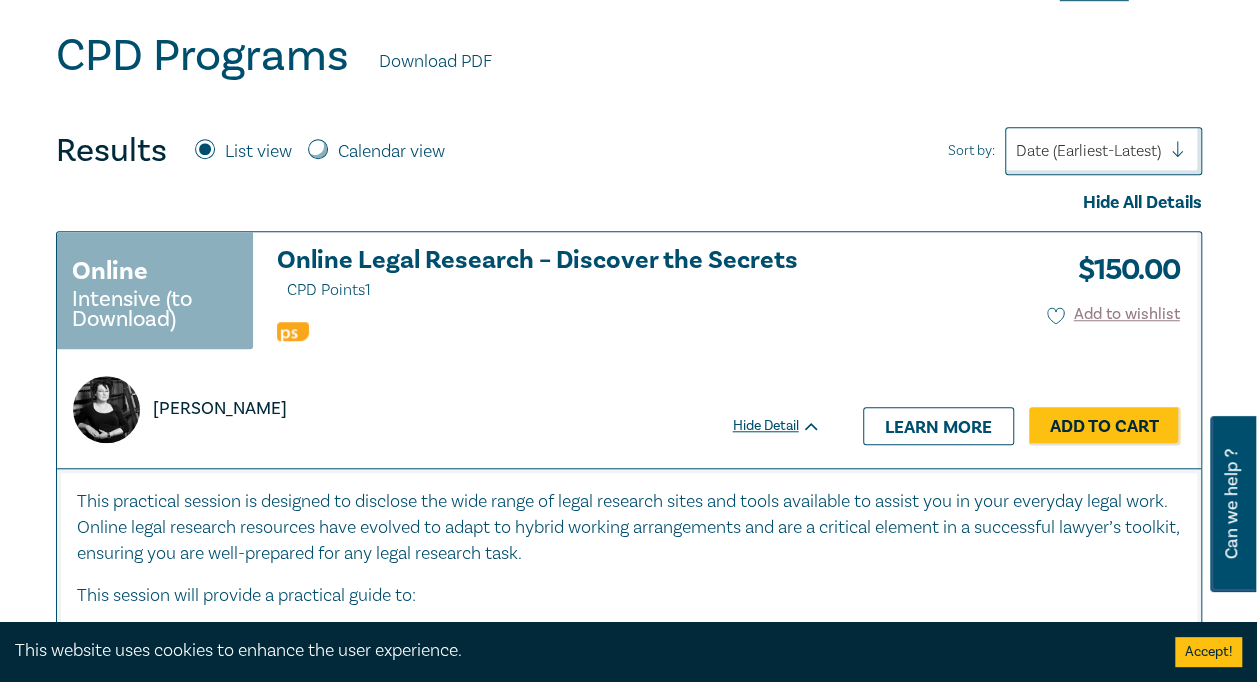 scroll, scrollTop: 644, scrollLeft: 0, axis: vertical 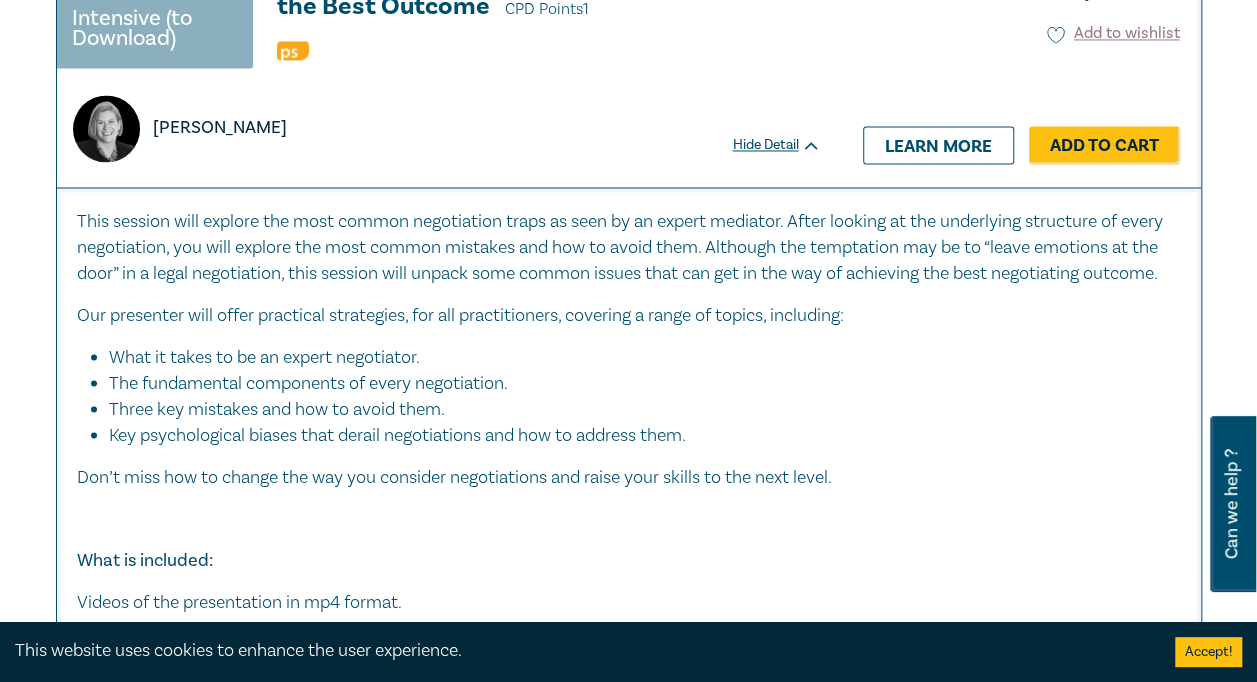 click on "What it takes to be an expert negotiator." at bounding box center [635, 357] 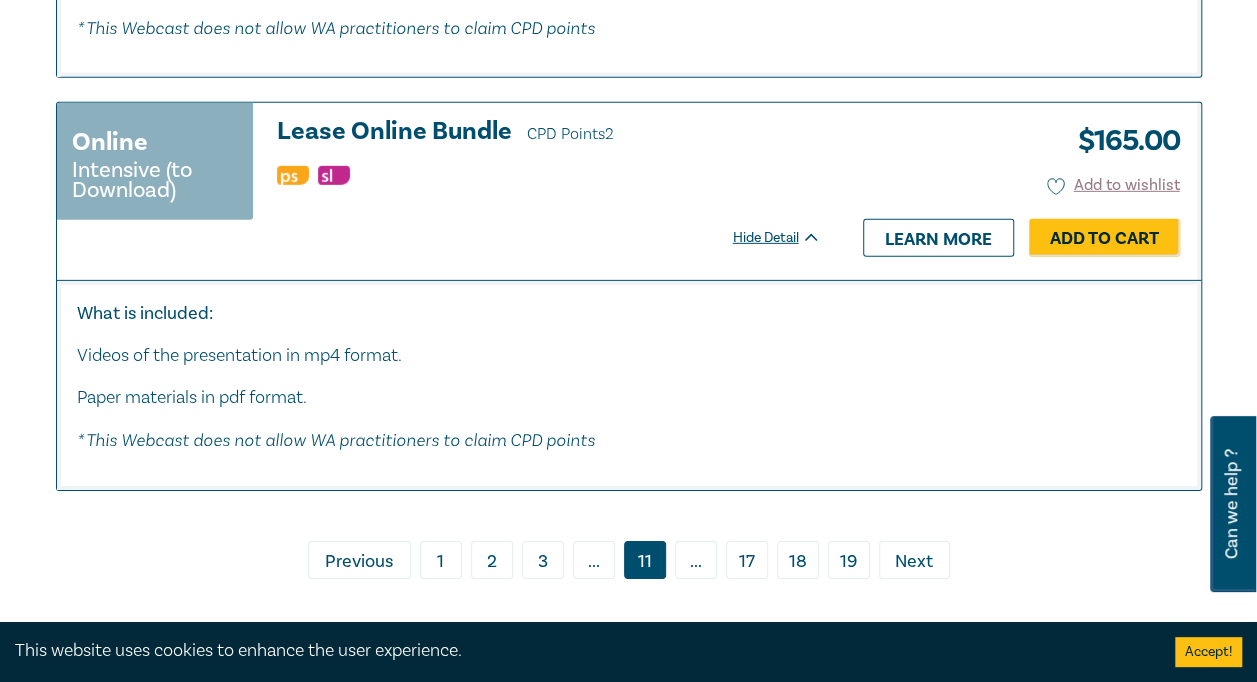 scroll, scrollTop: 10741, scrollLeft: 0, axis: vertical 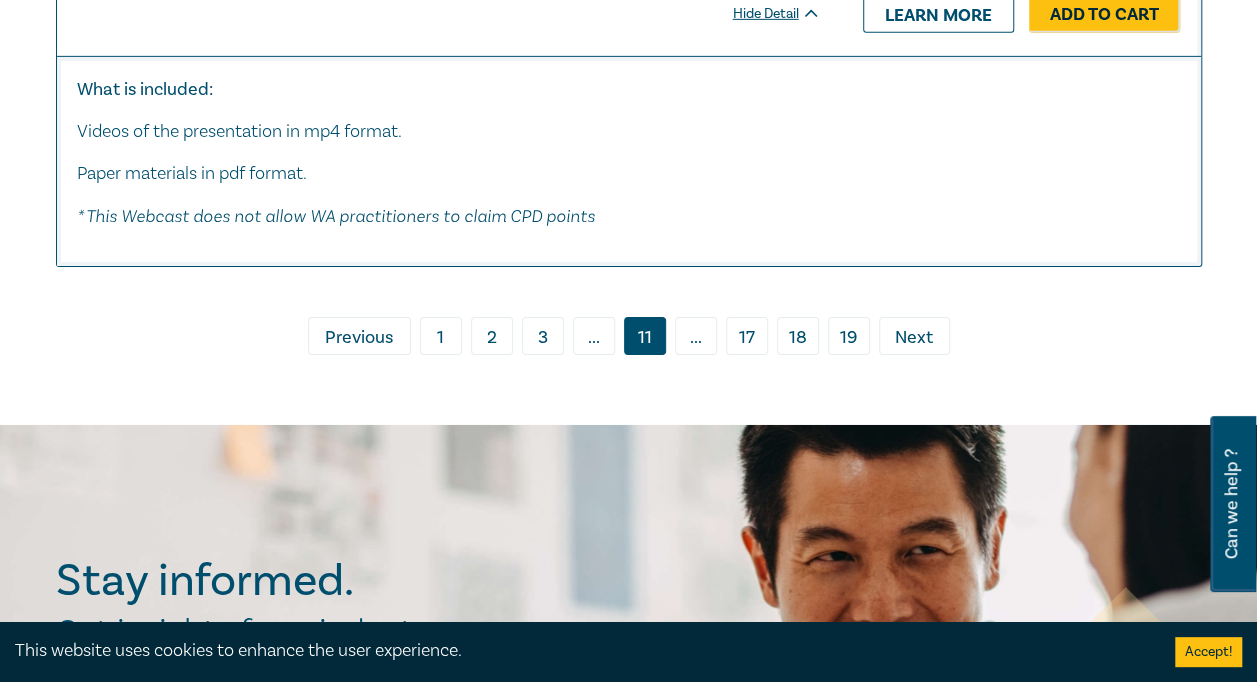 click on "Next" at bounding box center [914, 338] 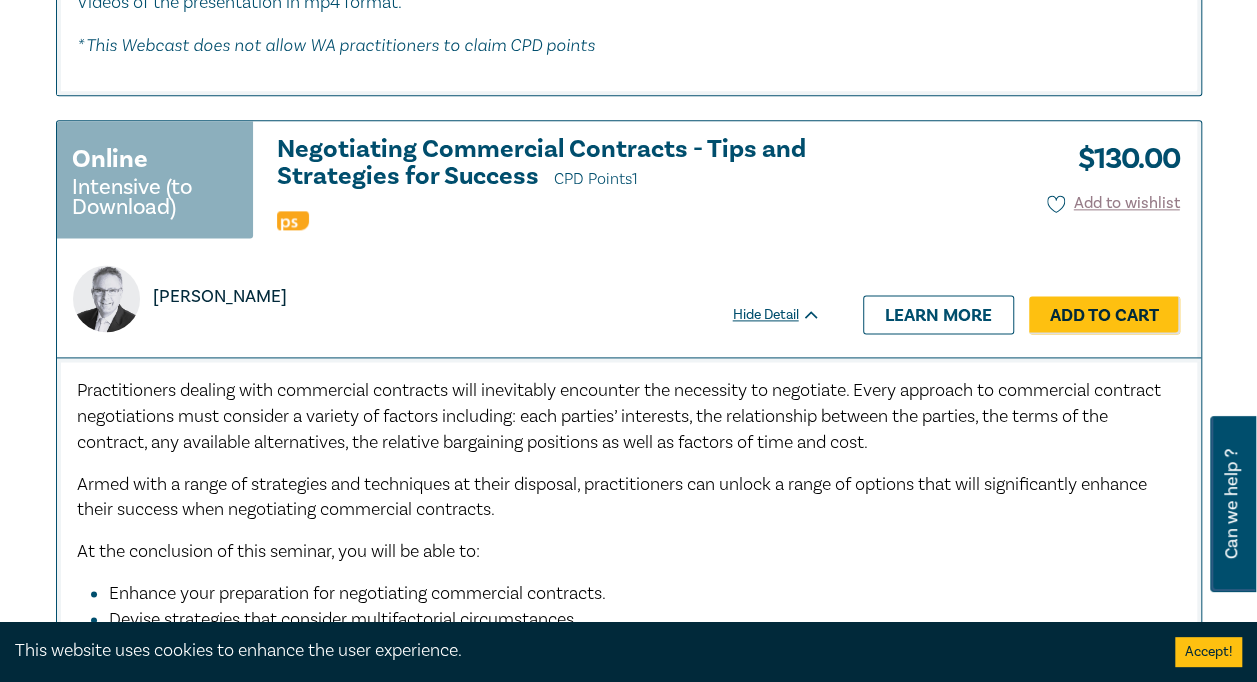 scroll, scrollTop: 8722, scrollLeft: 0, axis: vertical 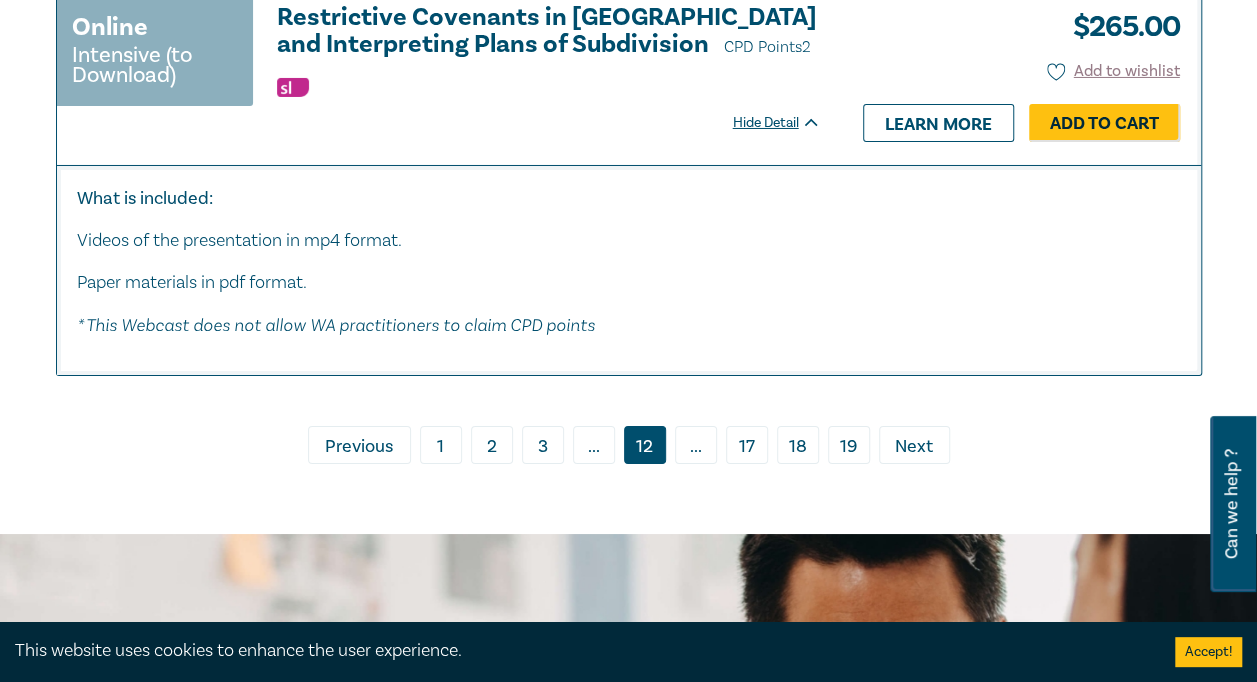 click on "› Next" at bounding box center [914, 445] 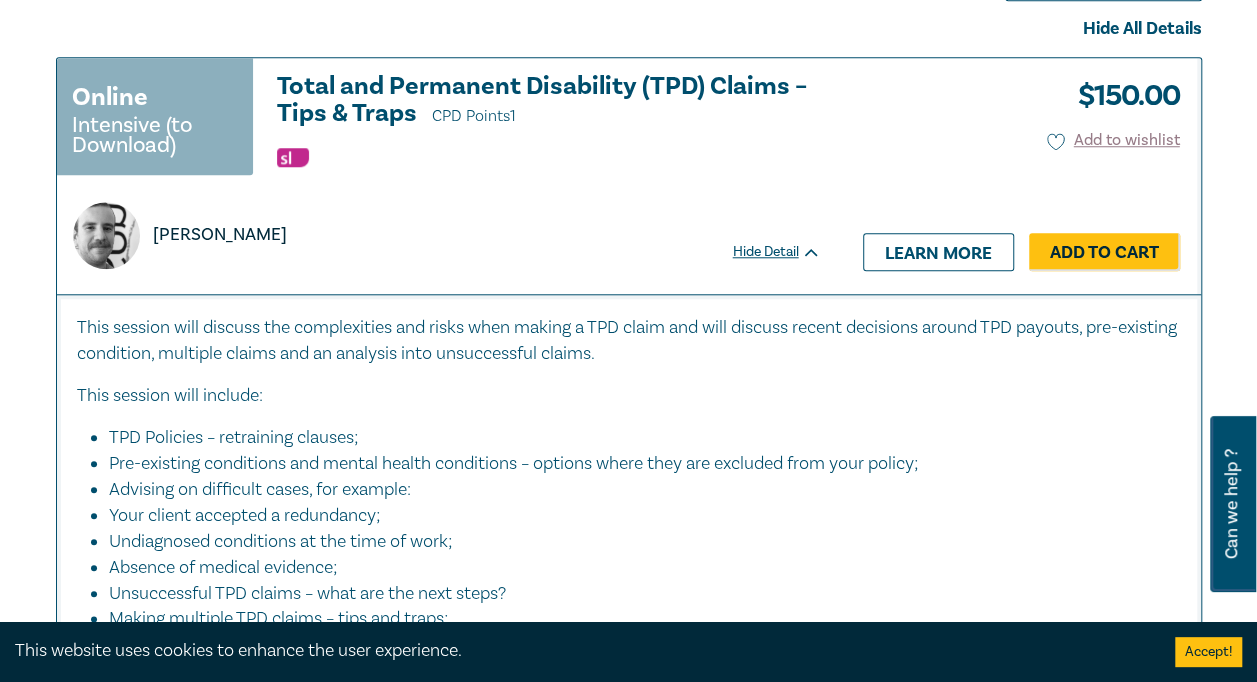 scroll, scrollTop: 839, scrollLeft: 0, axis: vertical 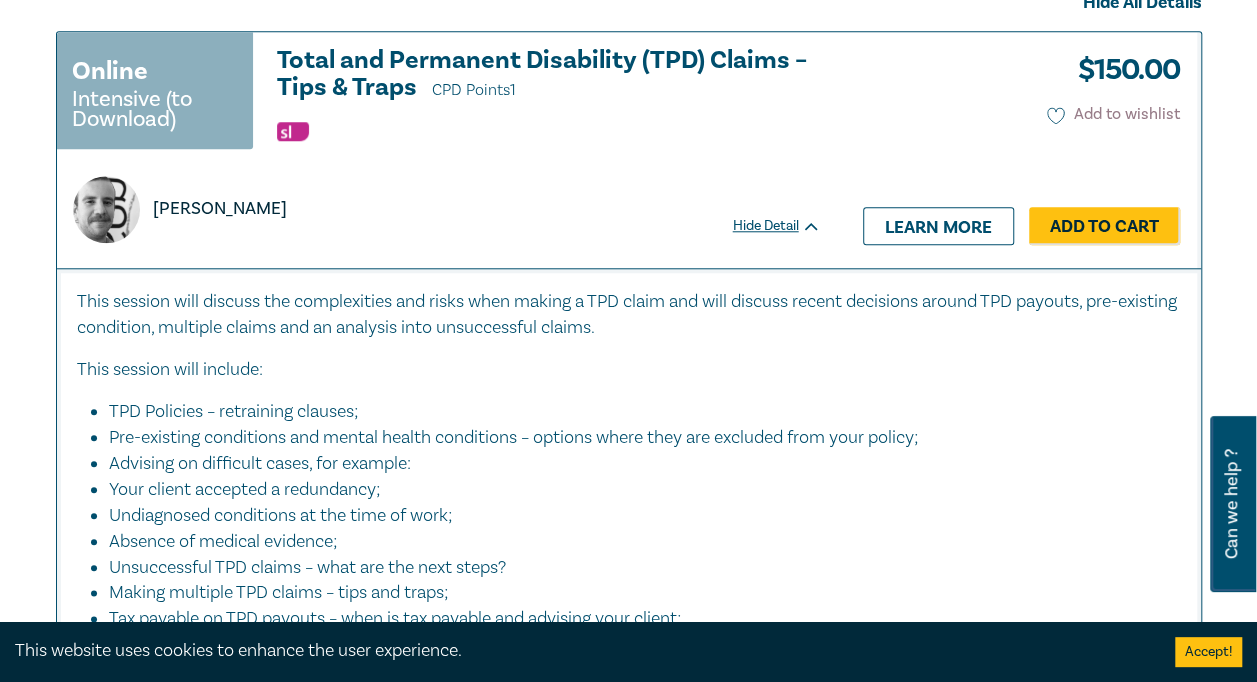 click 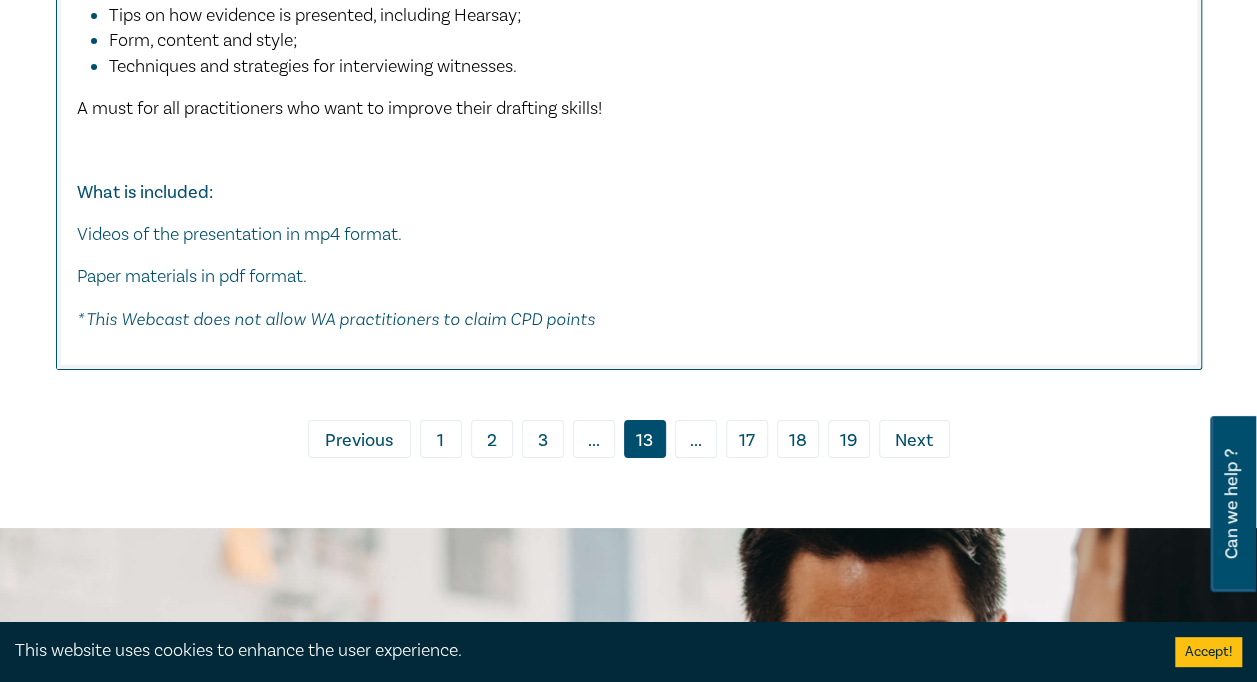 scroll, scrollTop: 11374, scrollLeft: 0, axis: vertical 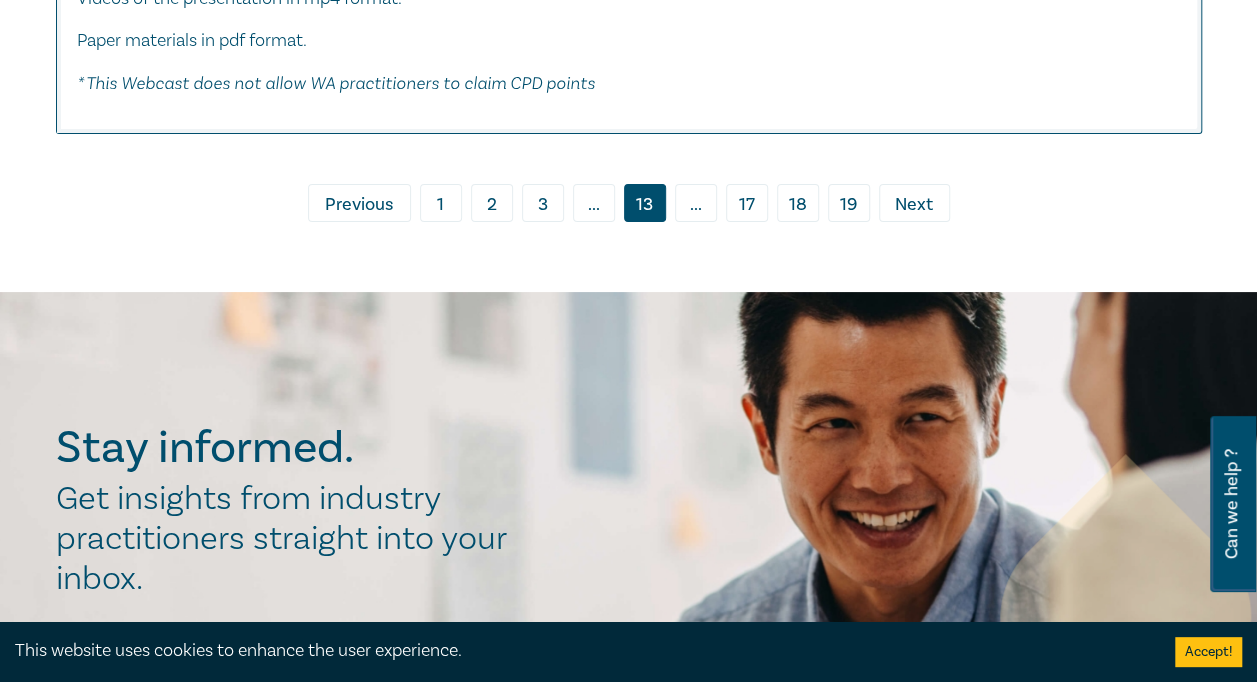 click on "Next" at bounding box center [914, 205] 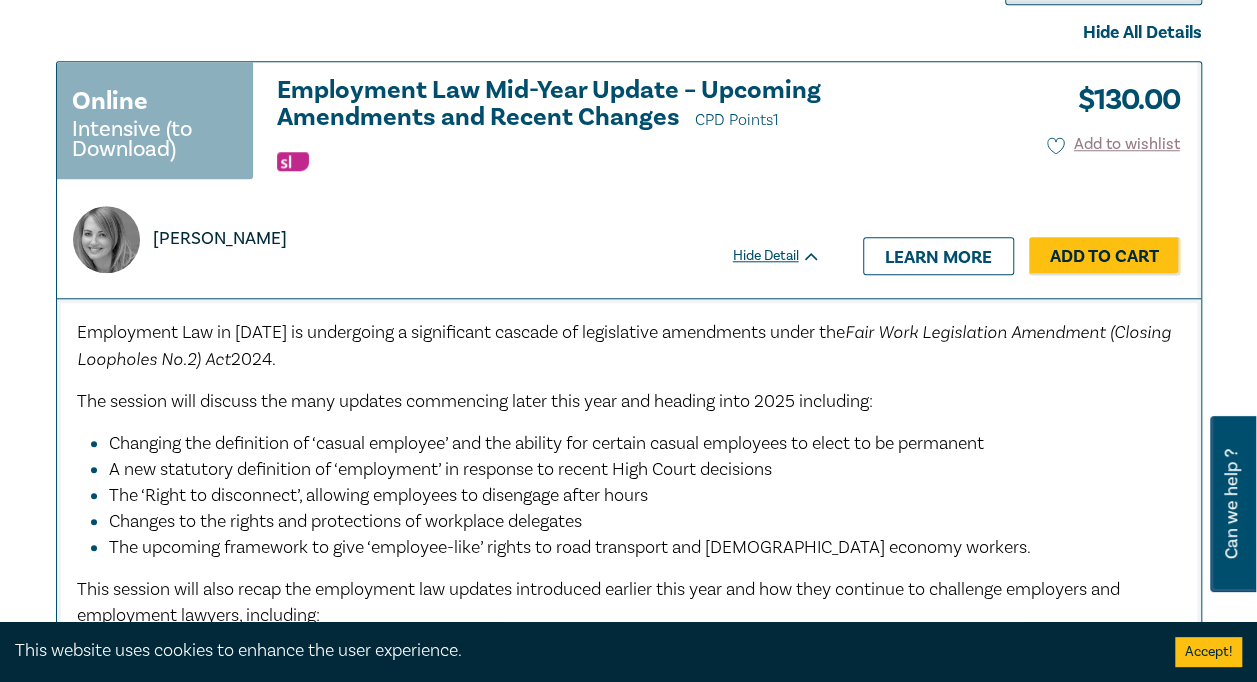 scroll, scrollTop: 813, scrollLeft: 0, axis: vertical 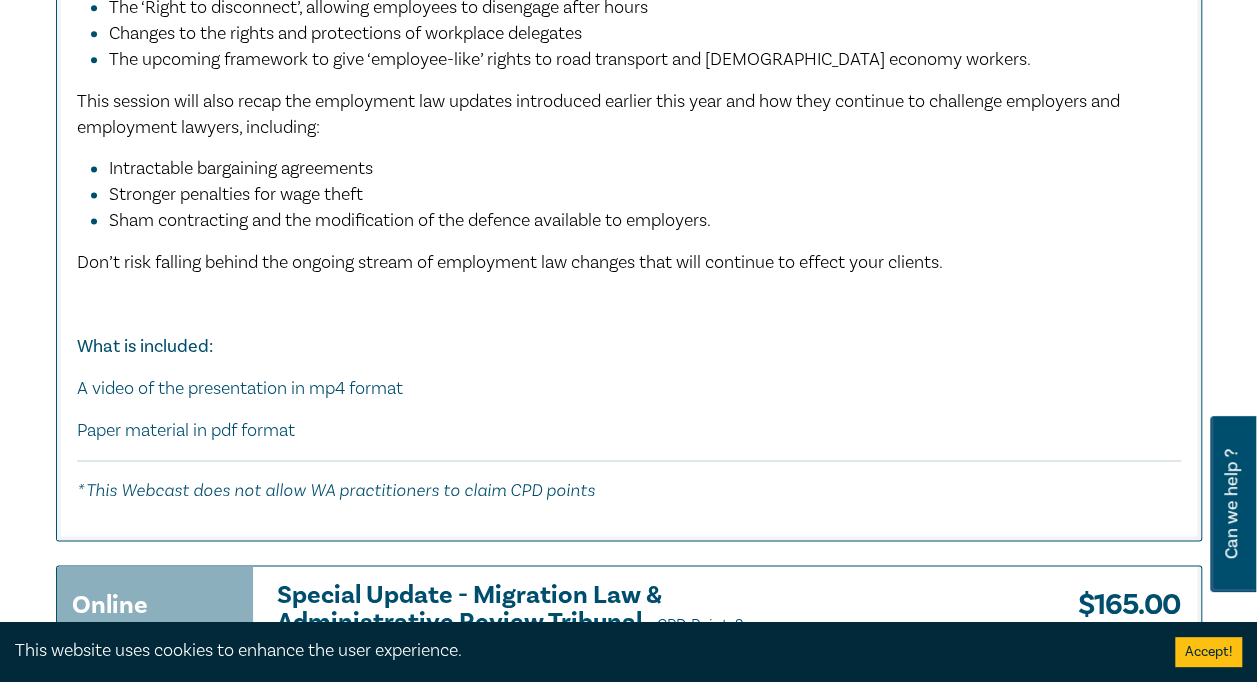 click on "﻿ What is included:" at bounding box center (629, 347) 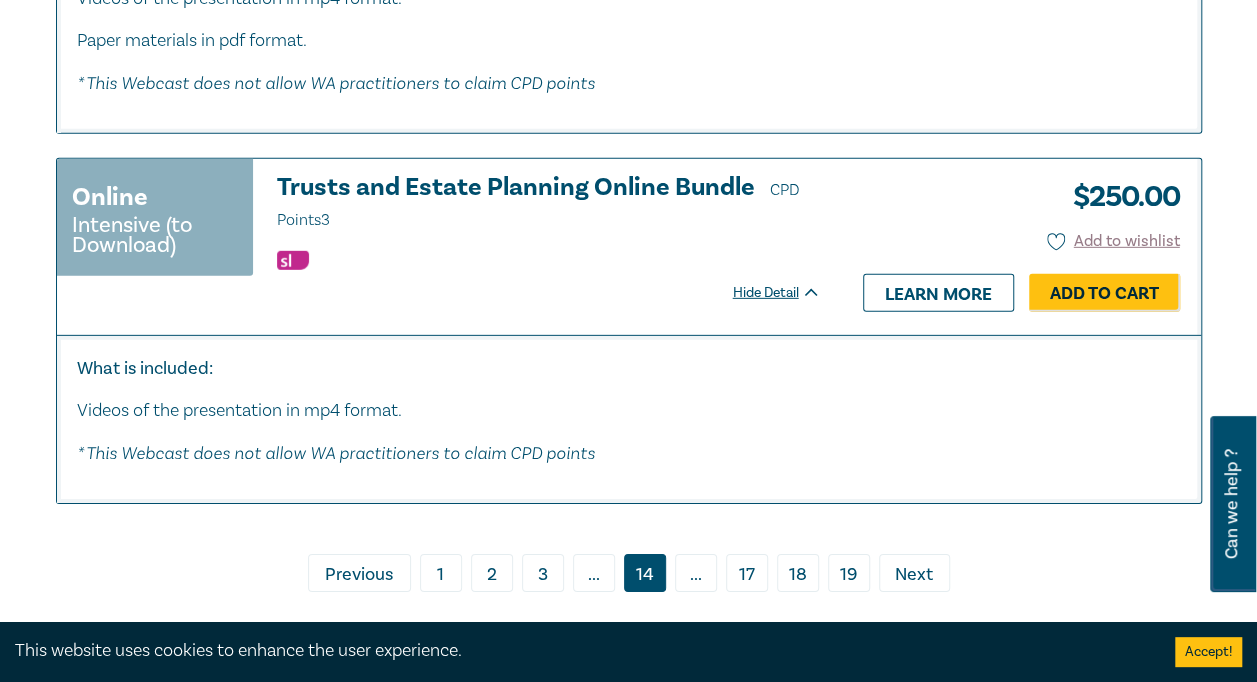 scroll, scrollTop: 10396, scrollLeft: 0, axis: vertical 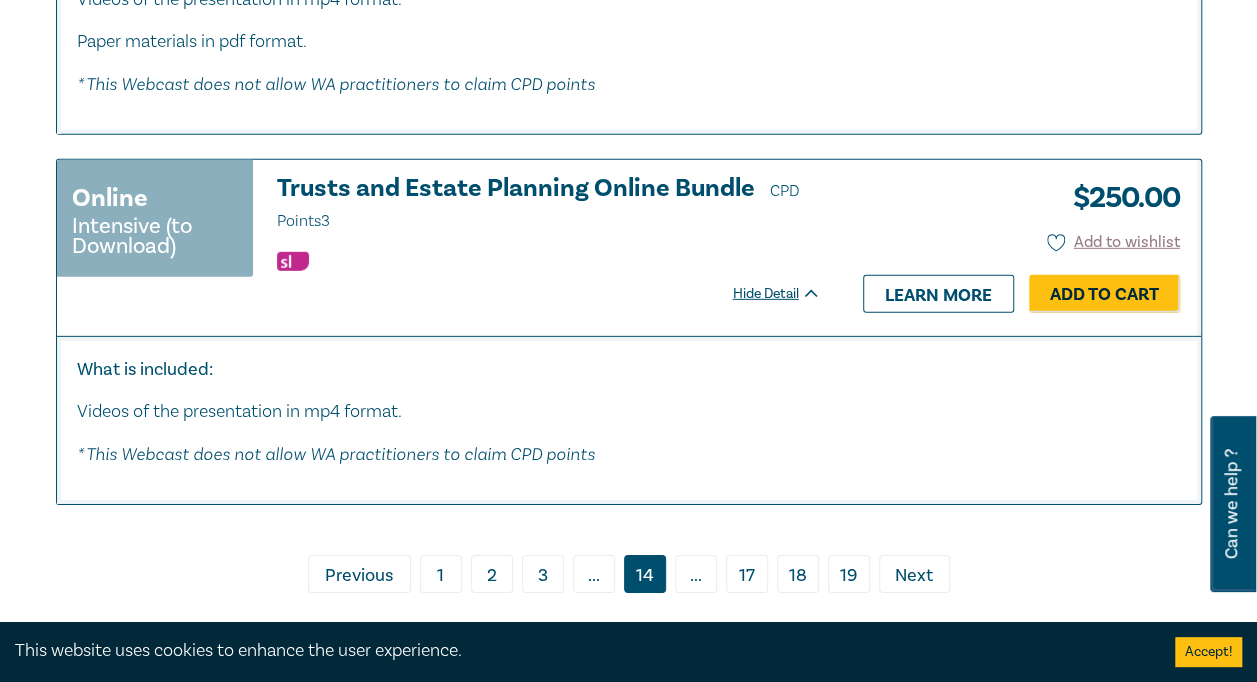 click on "Next" at bounding box center (914, 576) 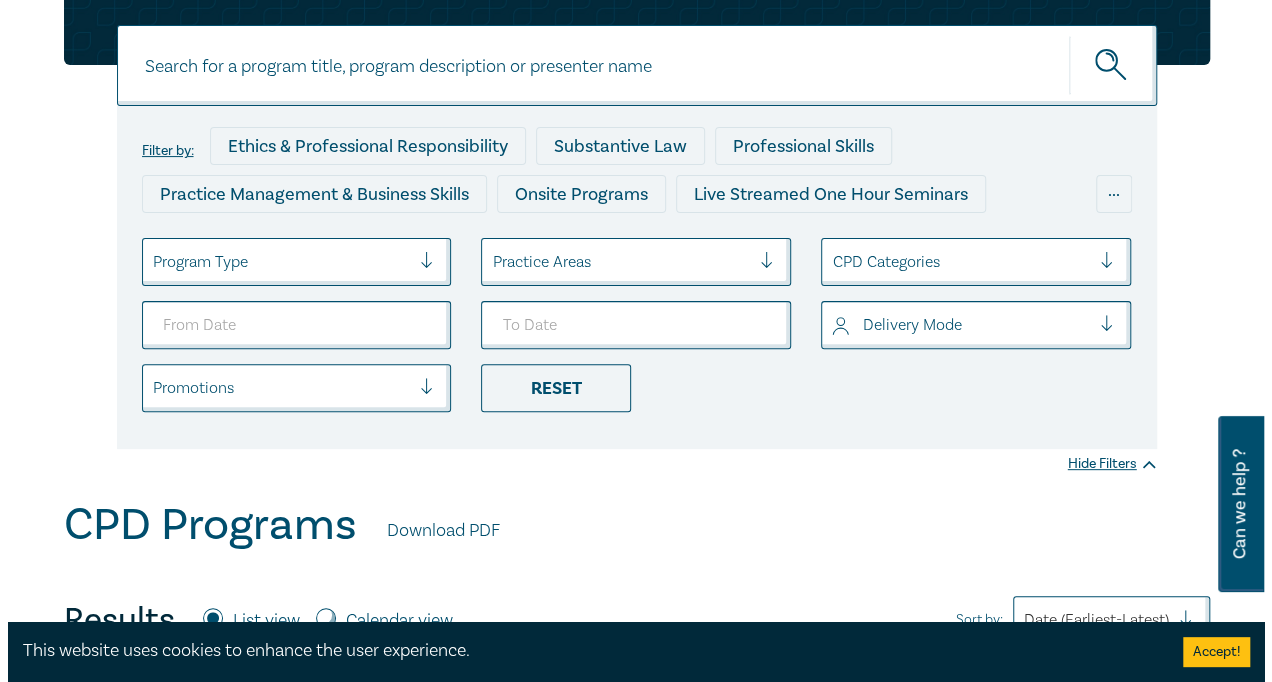 scroll, scrollTop: 0, scrollLeft: 0, axis: both 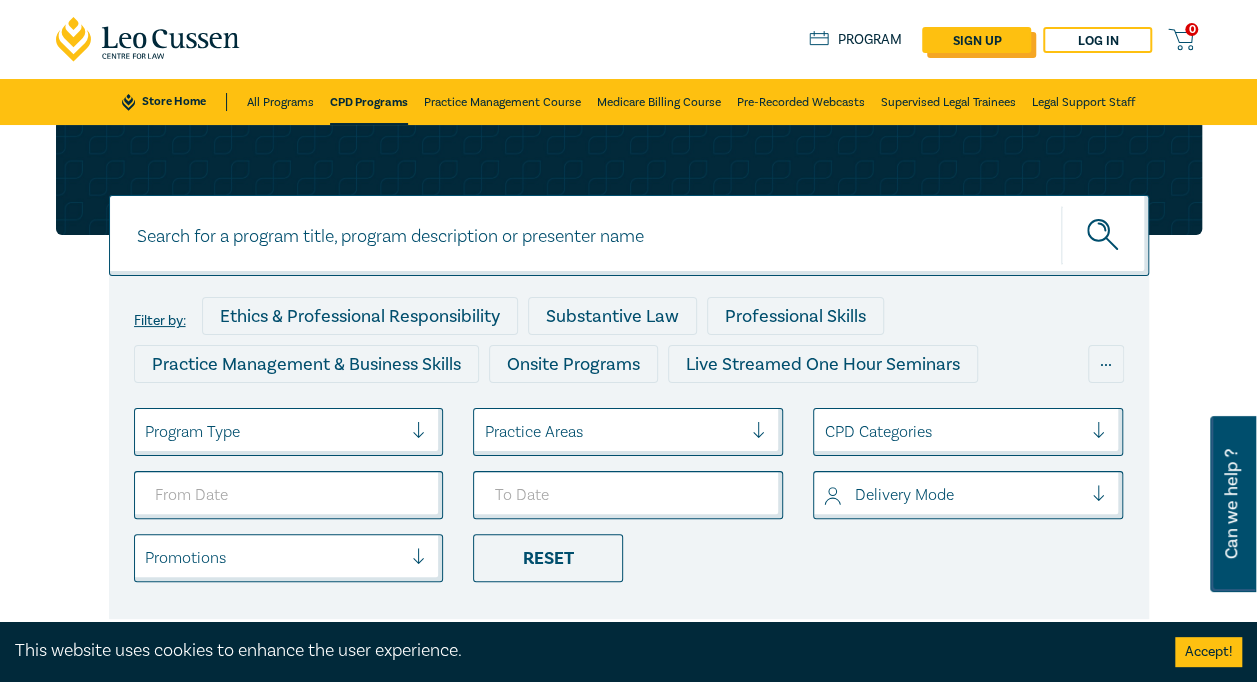 click on "sign up" at bounding box center [976, 40] 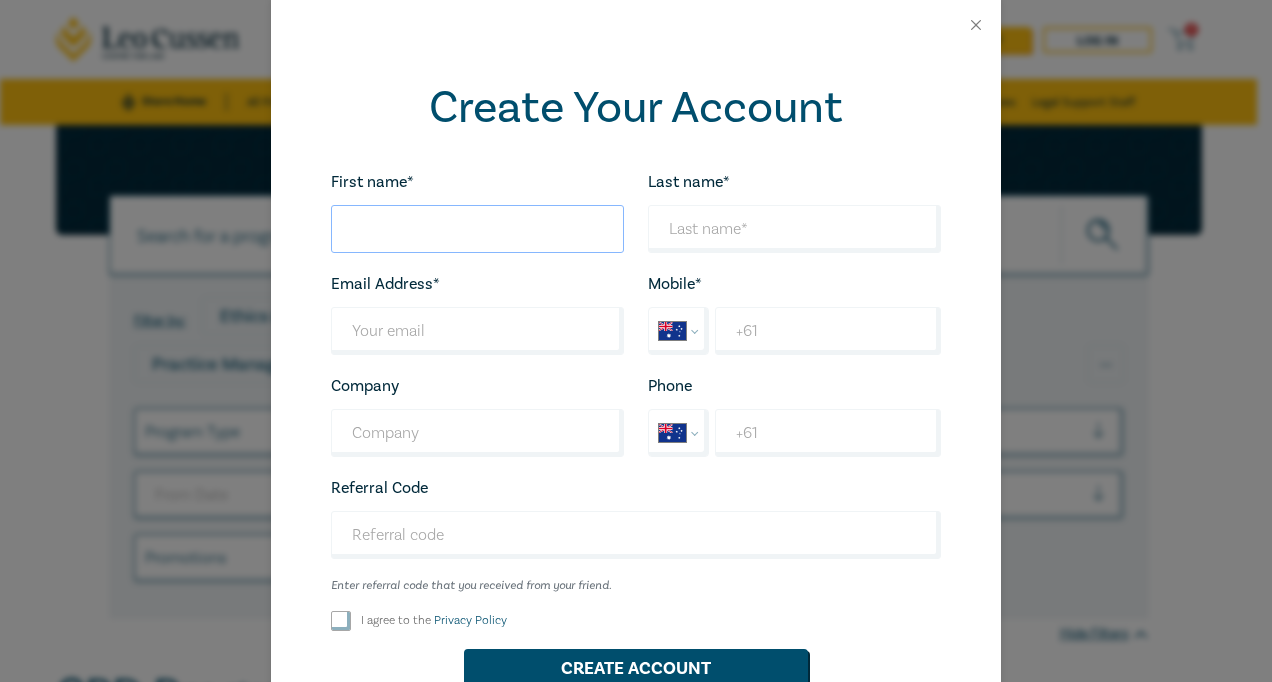 click on "First name*" at bounding box center (477, 229) 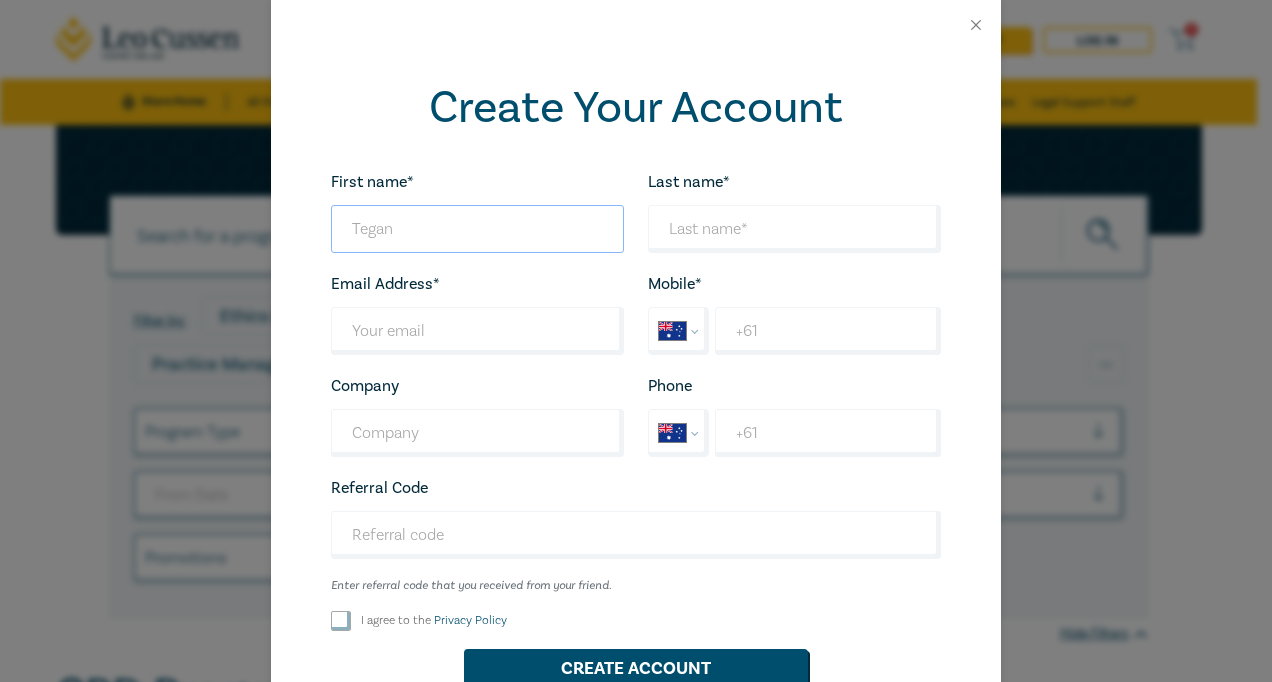 type on "Tegan" 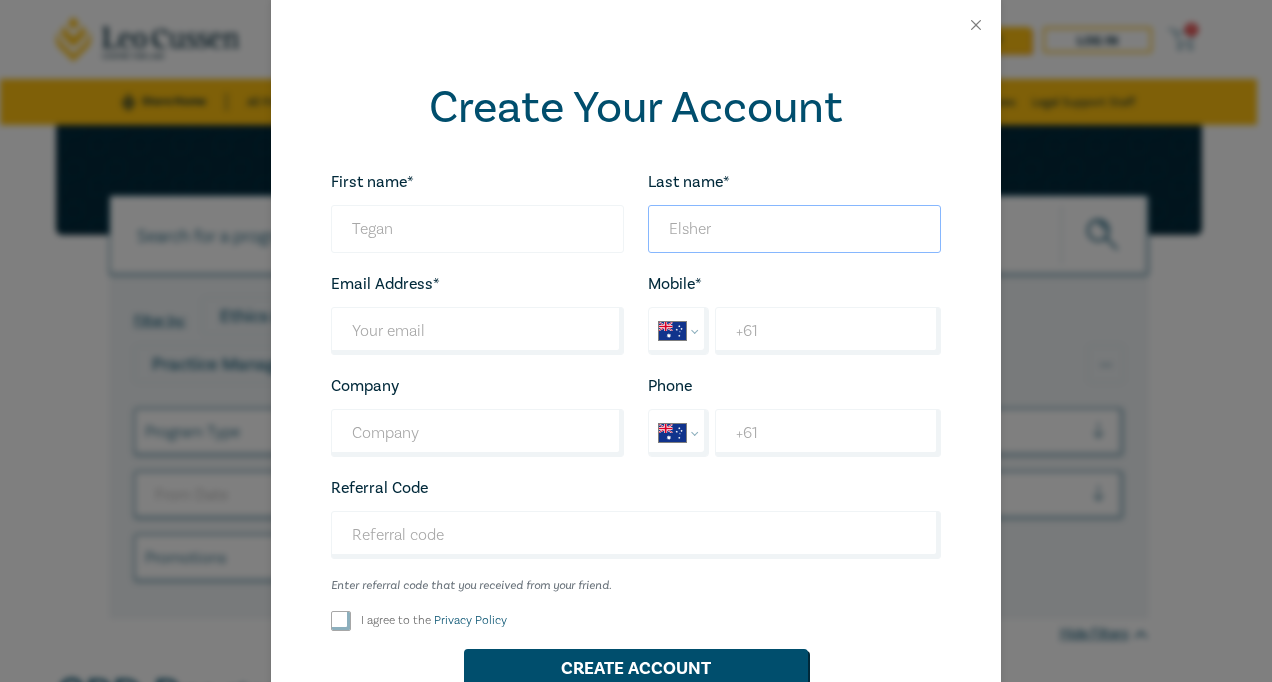 type on "Elsher" 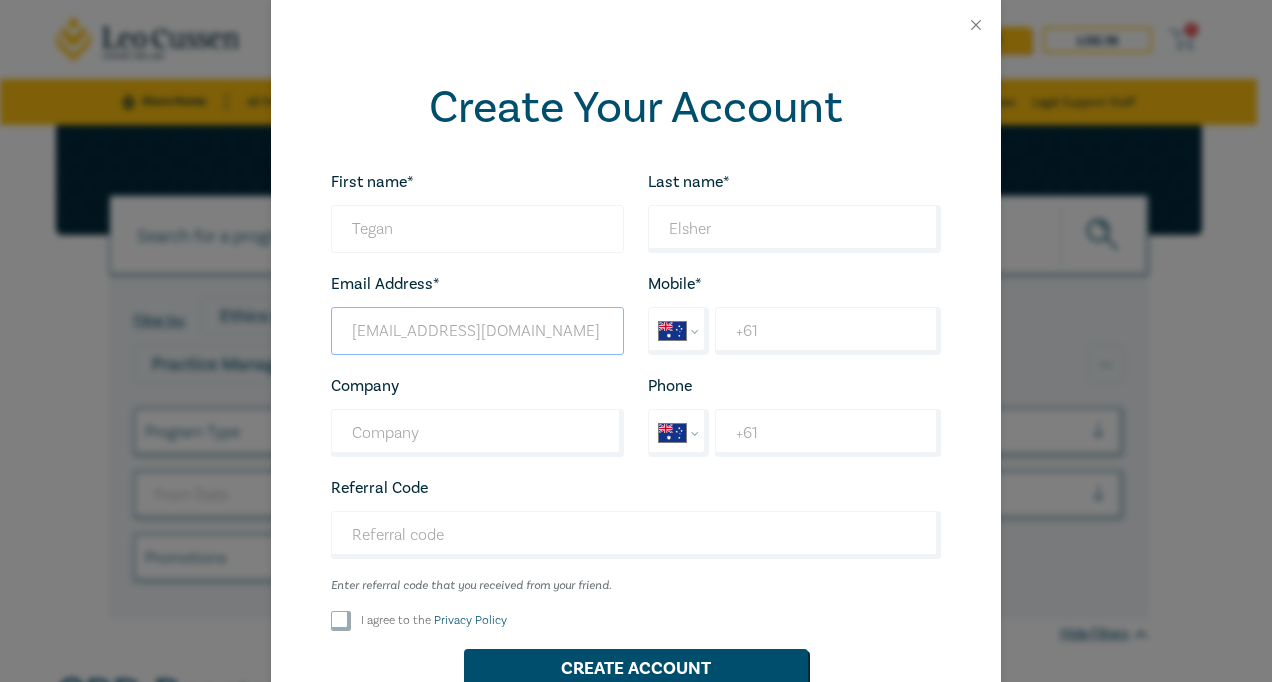 type on "[EMAIL_ADDRESS][DOMAIN_NAME]" 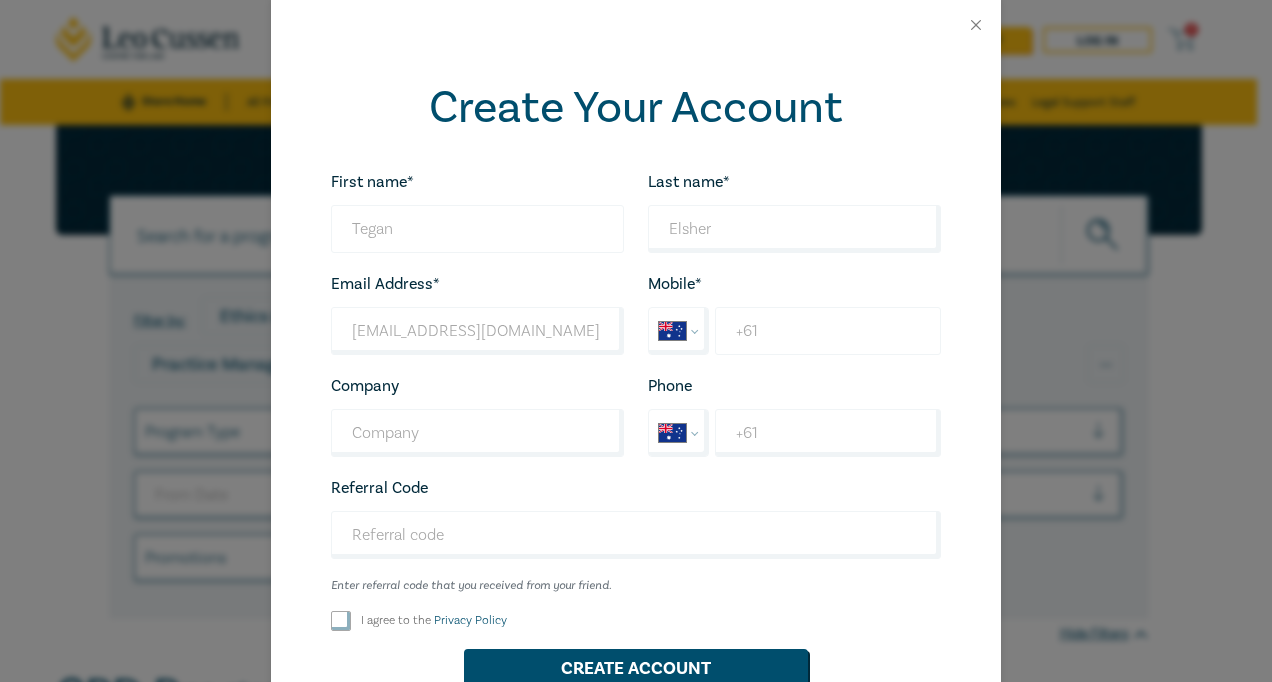 select on "ZZ" 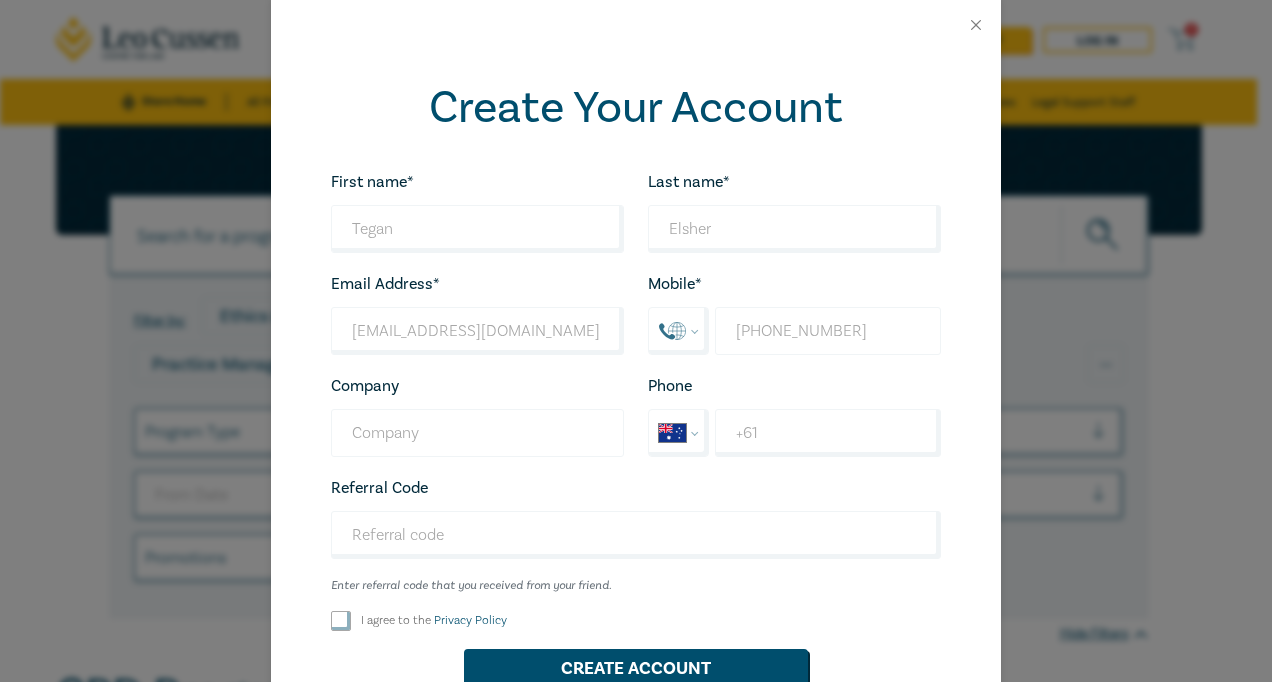 type on "[PHONE_NUMBER]" 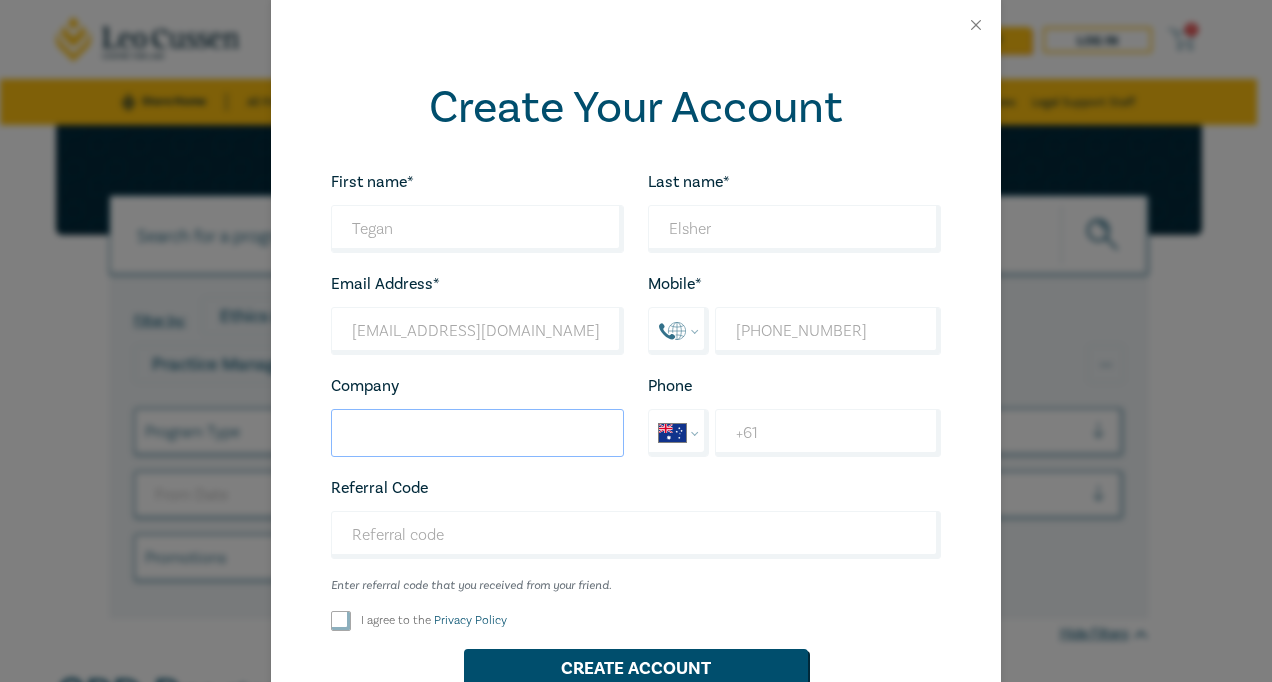 click on "Company" at bounding box center [477, 433] 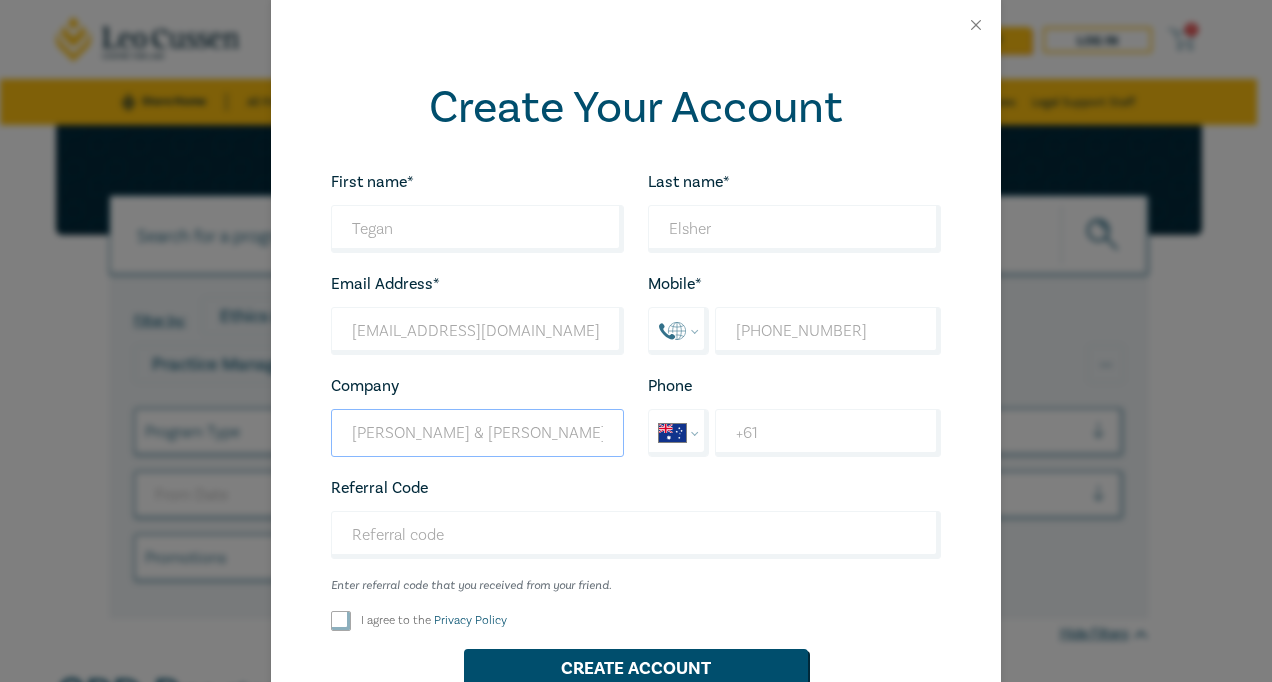 scroll, scrollTop: 120, scrollLeft: 0, axis: vertical 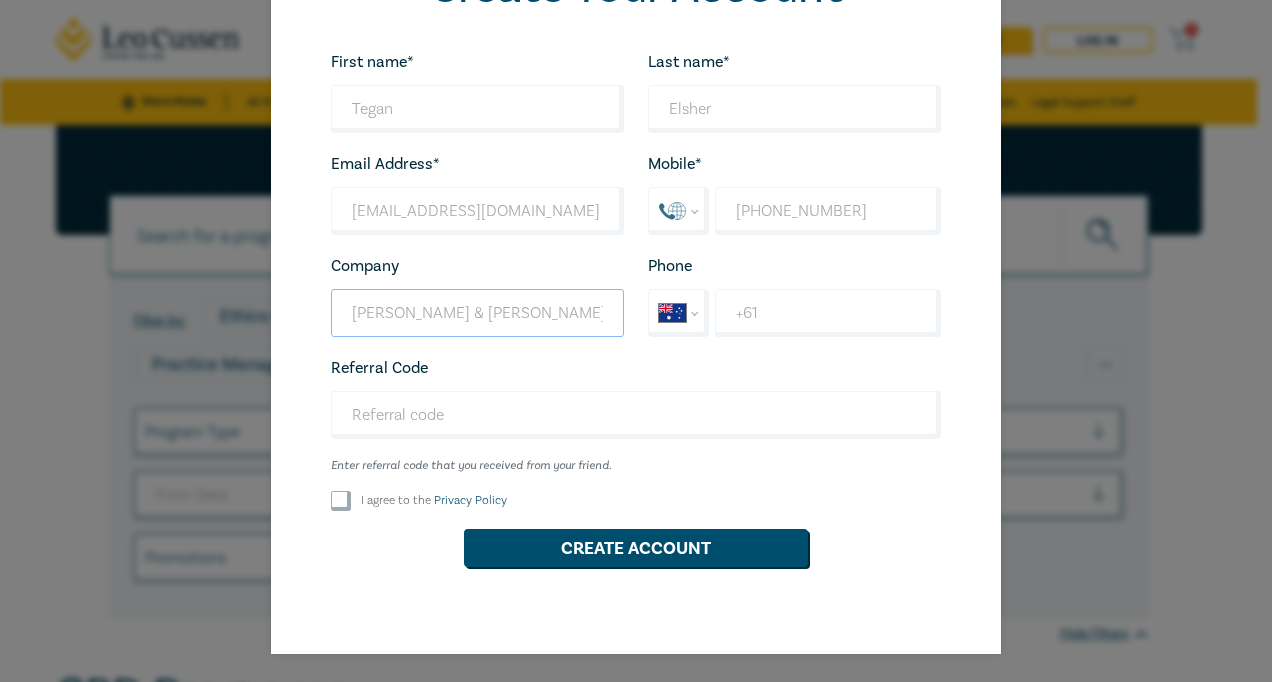 type on "[PERSON_NAME] & [PERSON_NAME]" 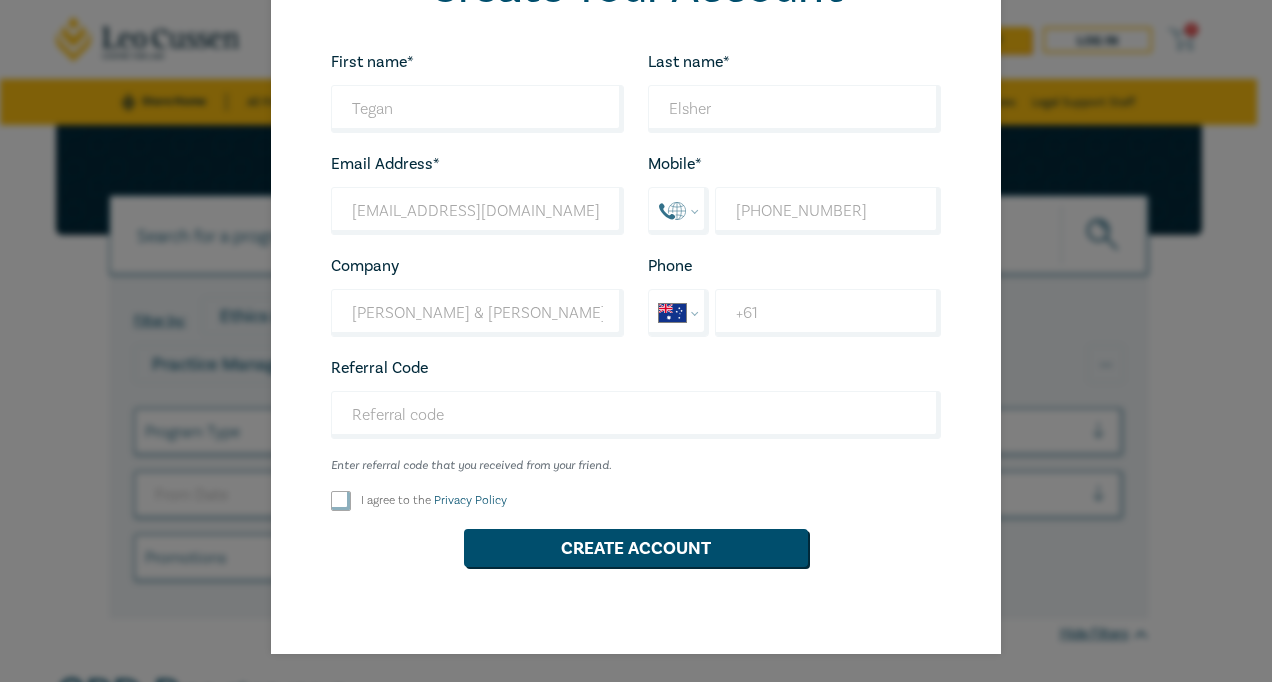 click on "I agree to the   Privacy Policy" at bounding box center [341, 501] 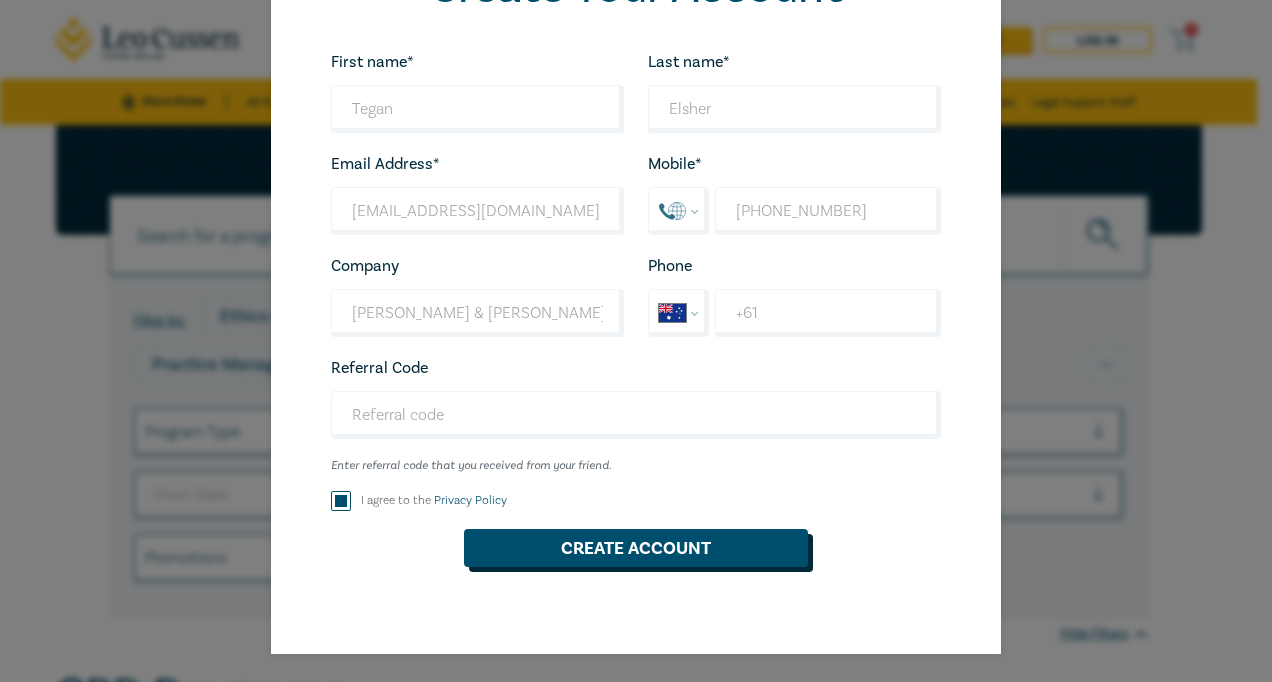 click on "Create Account" at bounding box center [636, 548] 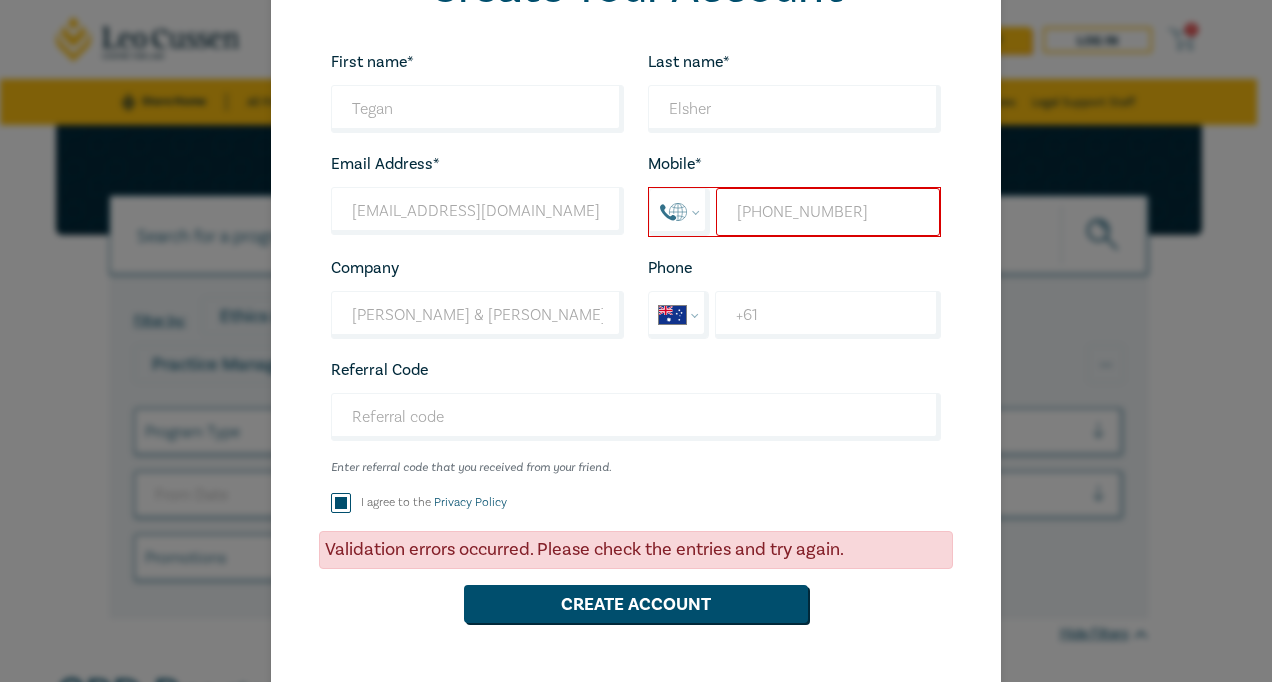 click on "[PHONE_NUMBER]" at bounding box center [828, 212] 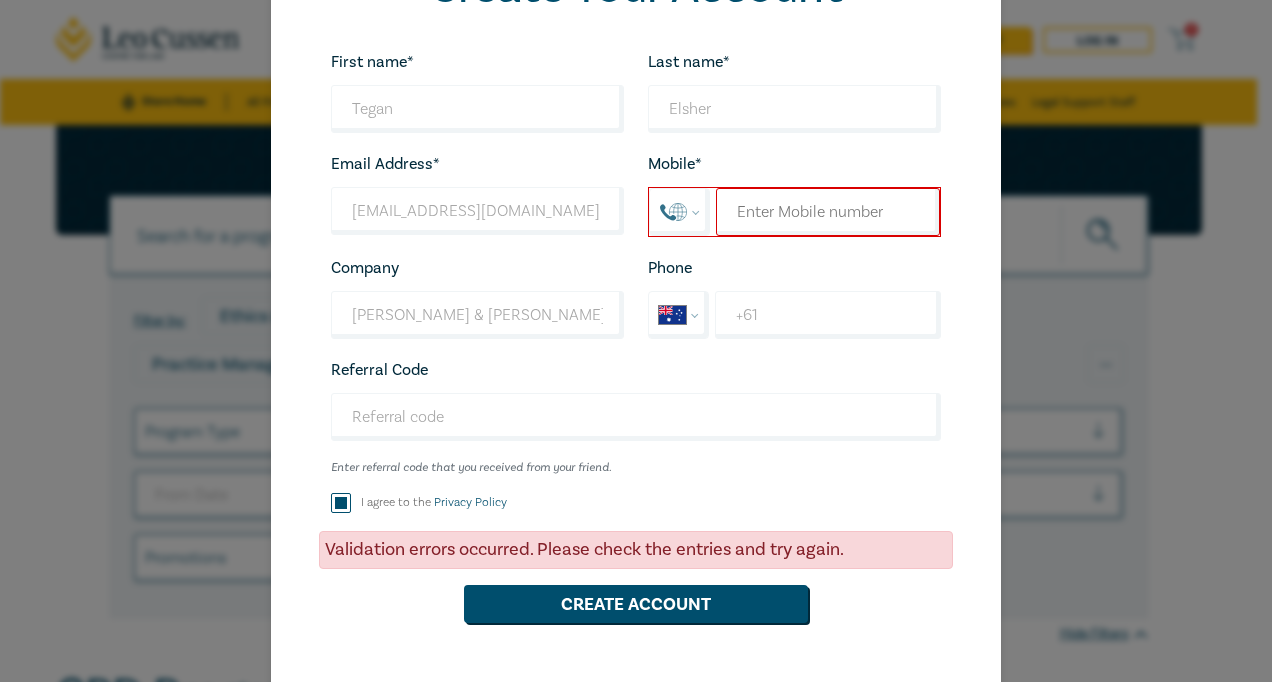 click on "Referral Code Enter referral code that you received from your friend. Looks good!" at bounding box center [636, 416] 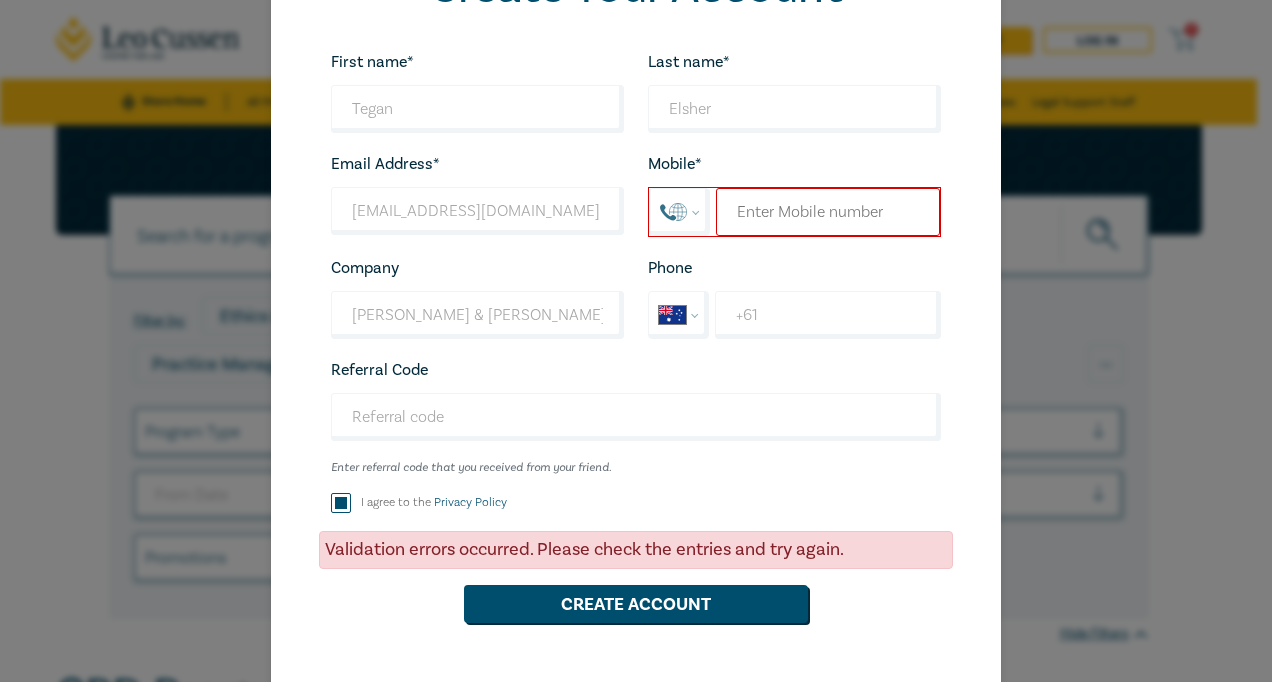 click at bounding box center (828, 212) 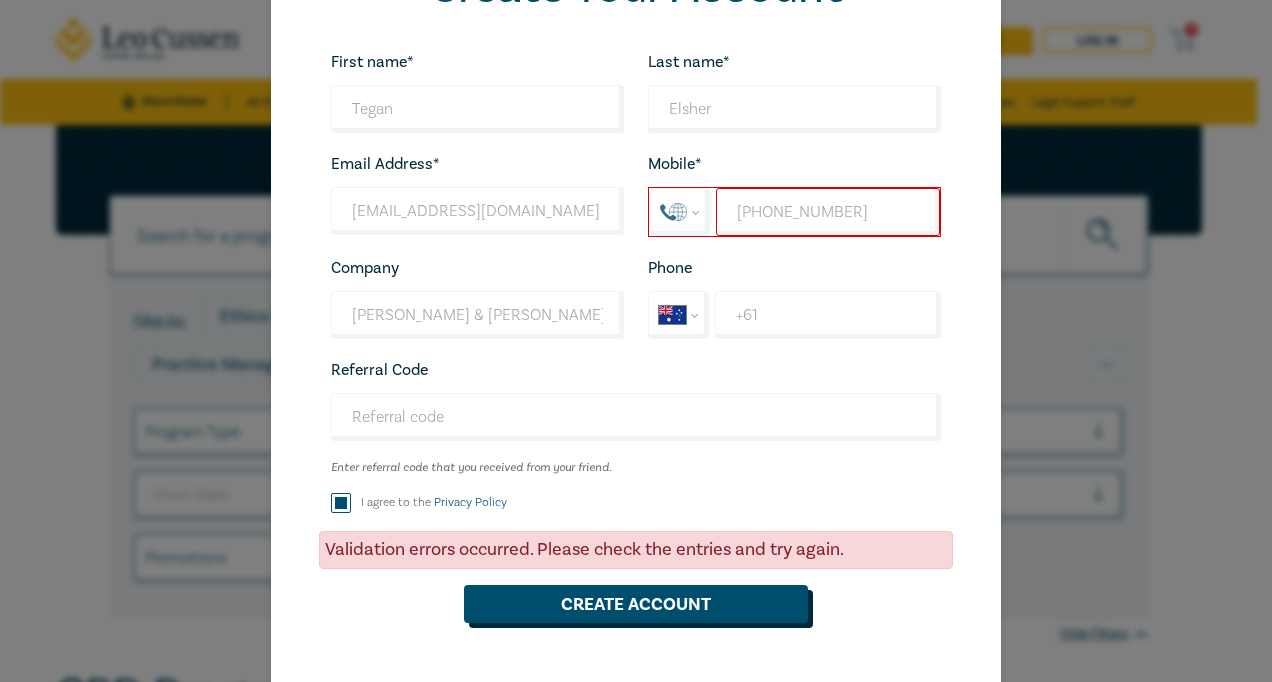 click on "Create Account" at bounding box center (636, 604) 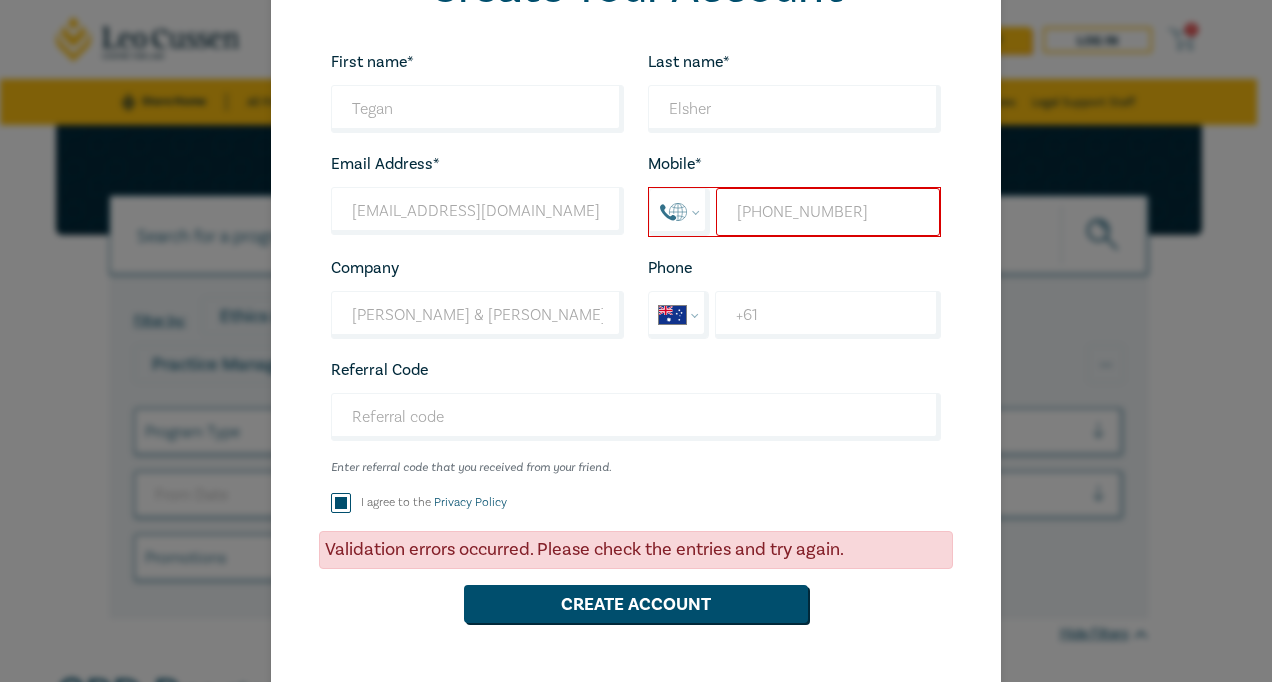 click on "[PHONE_NUMBER]" at bounding box center (828, 212) 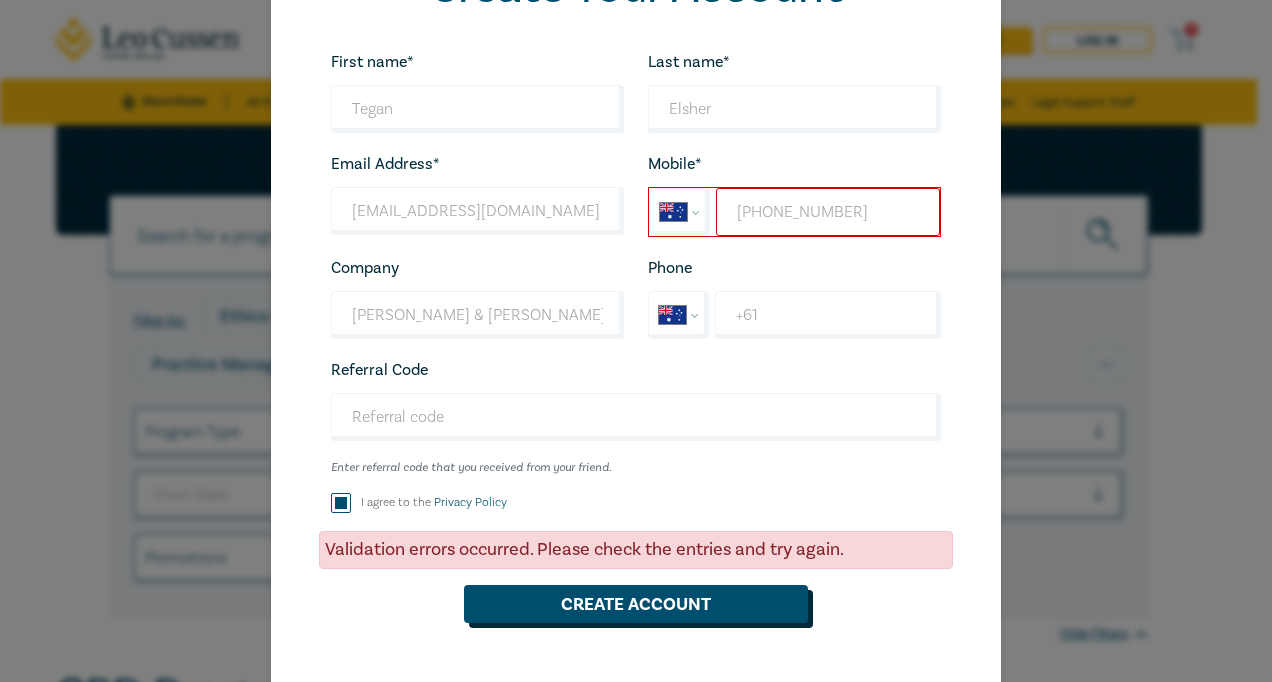 type on "[PHONE_NUMBER]" 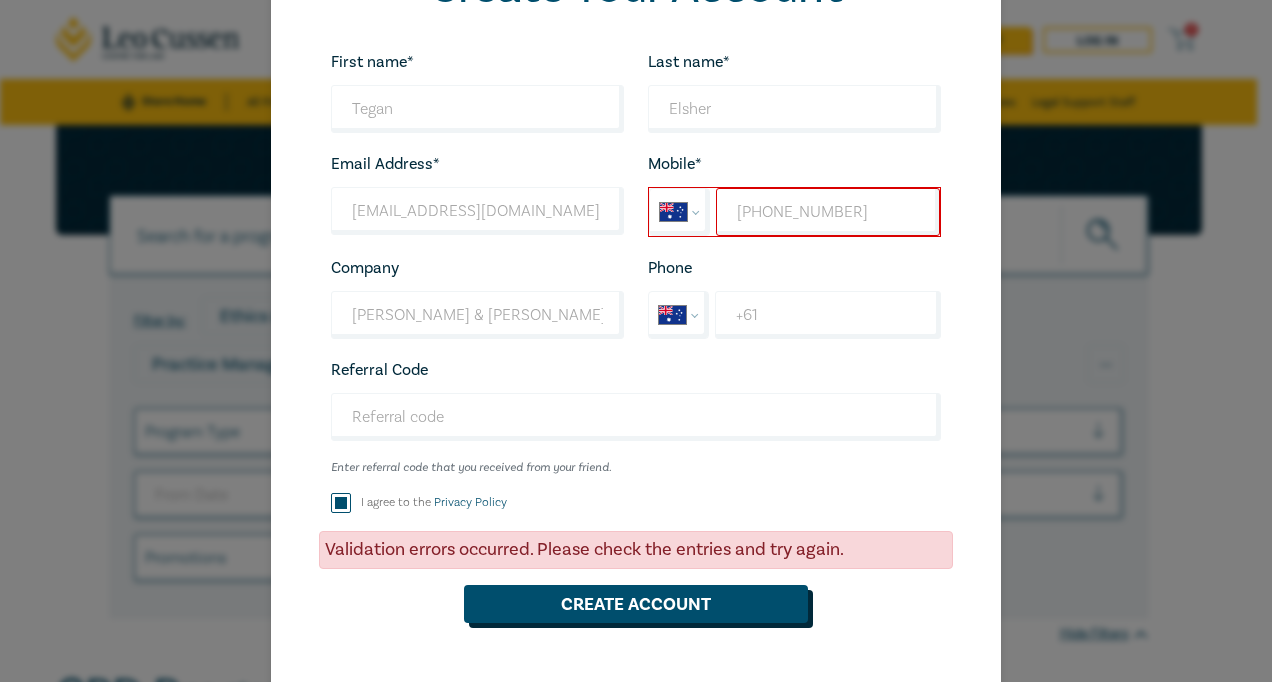 click on "Create Account" at bounding box center [636, 604] 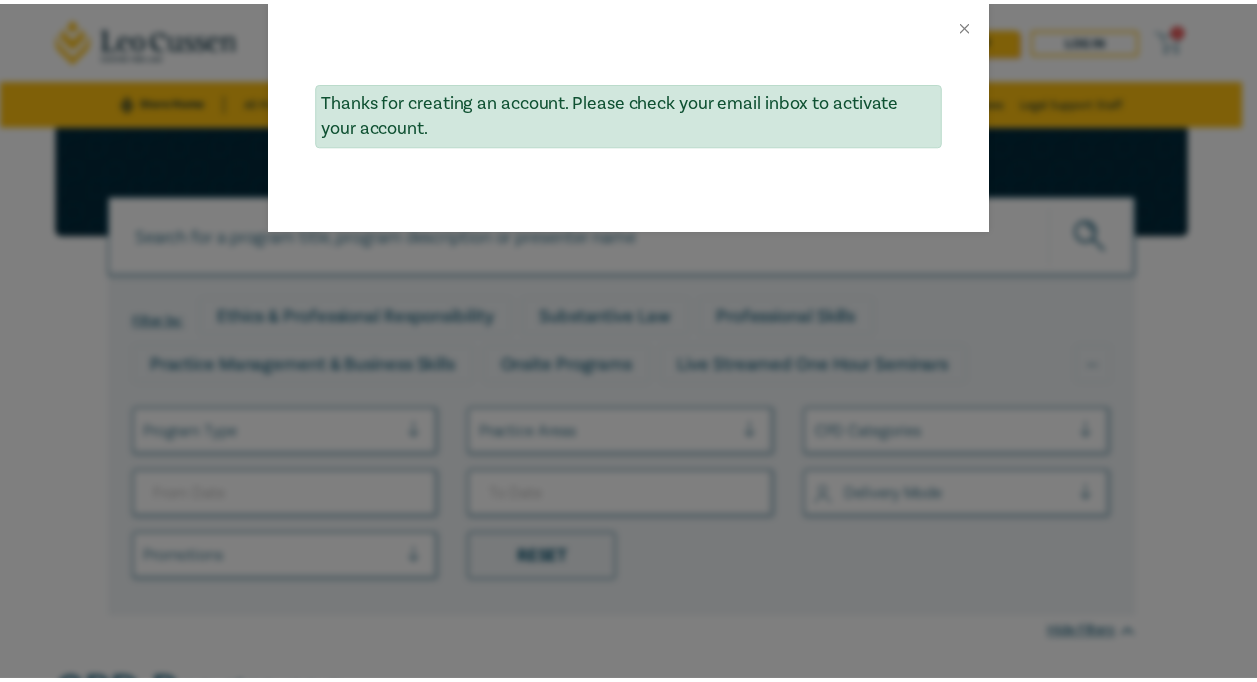 scroll, scrollTop: 0, scrollLeft: 0, axis: both 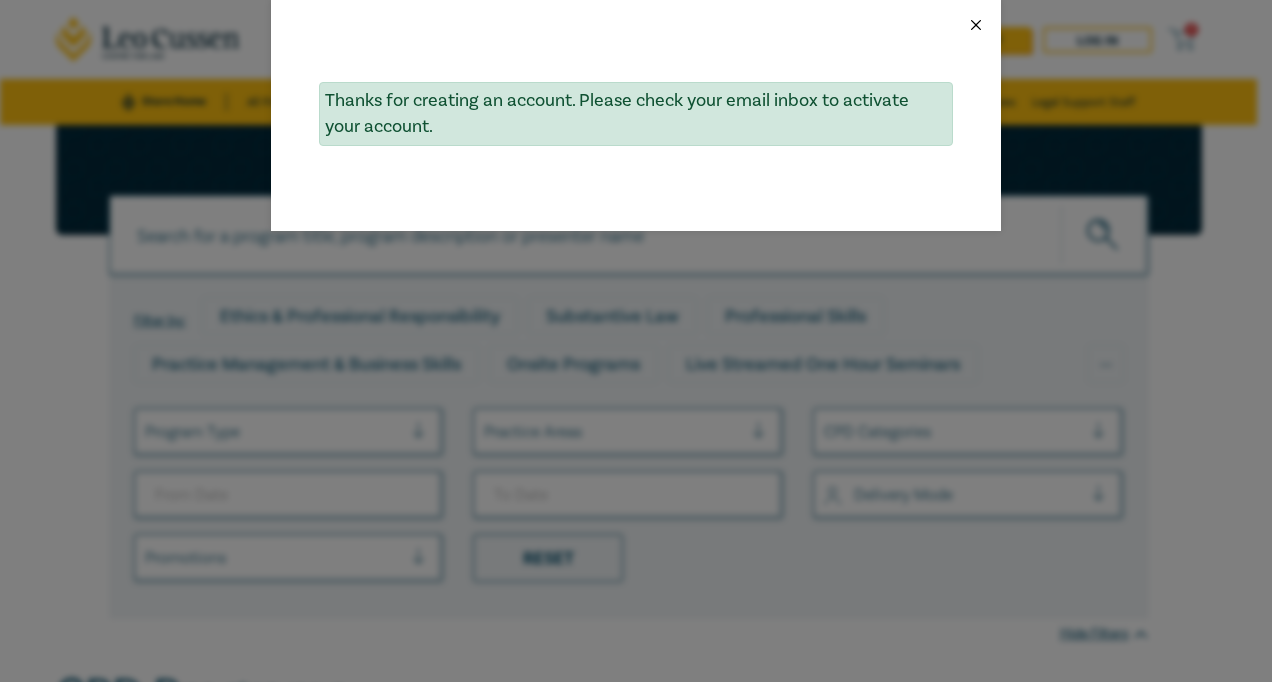 click at bounding box center (976, 25) 